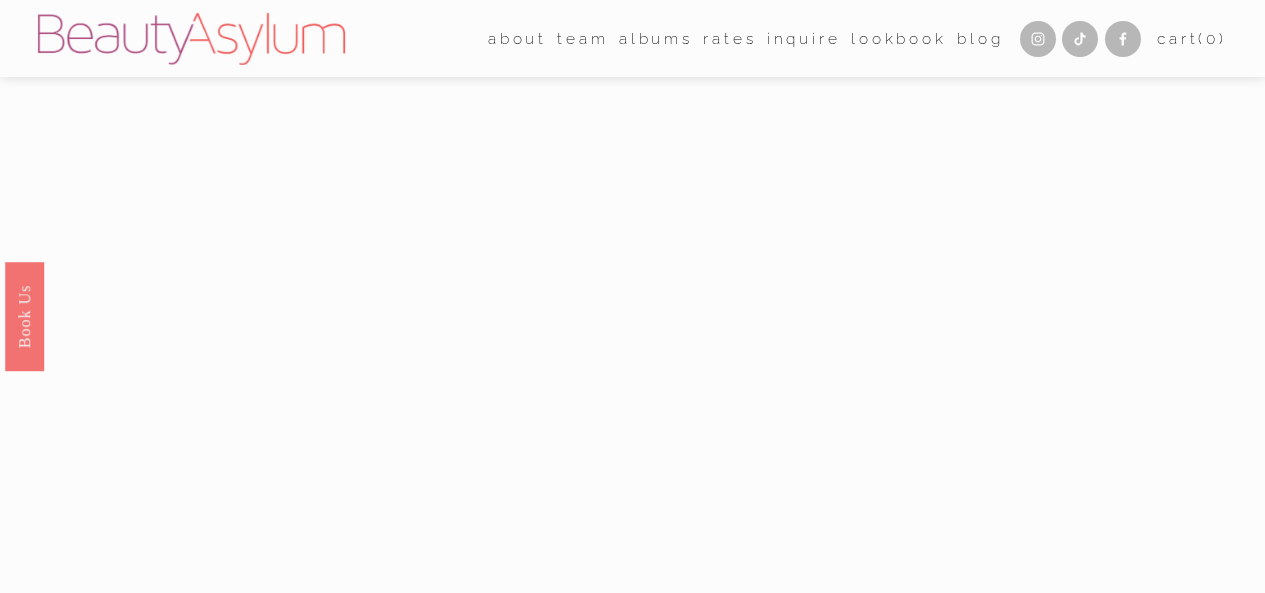 scroll, scrollTop: 0, scrollLeft: 0, axis: both 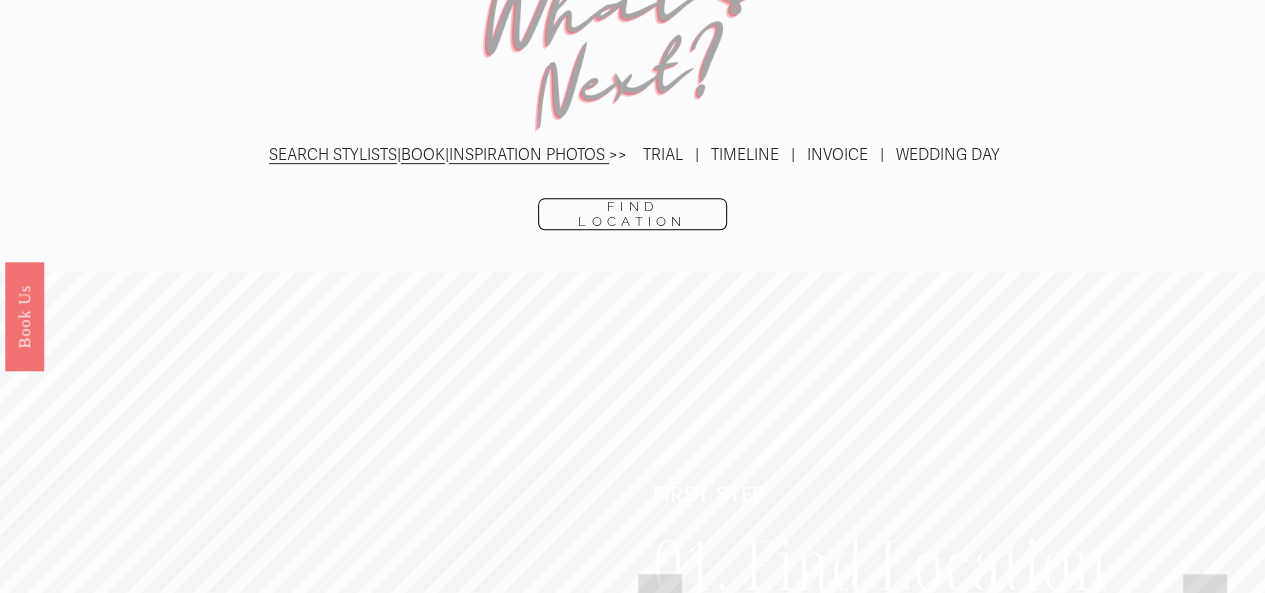 click on "Find Location" at bounding box center [632, 214] 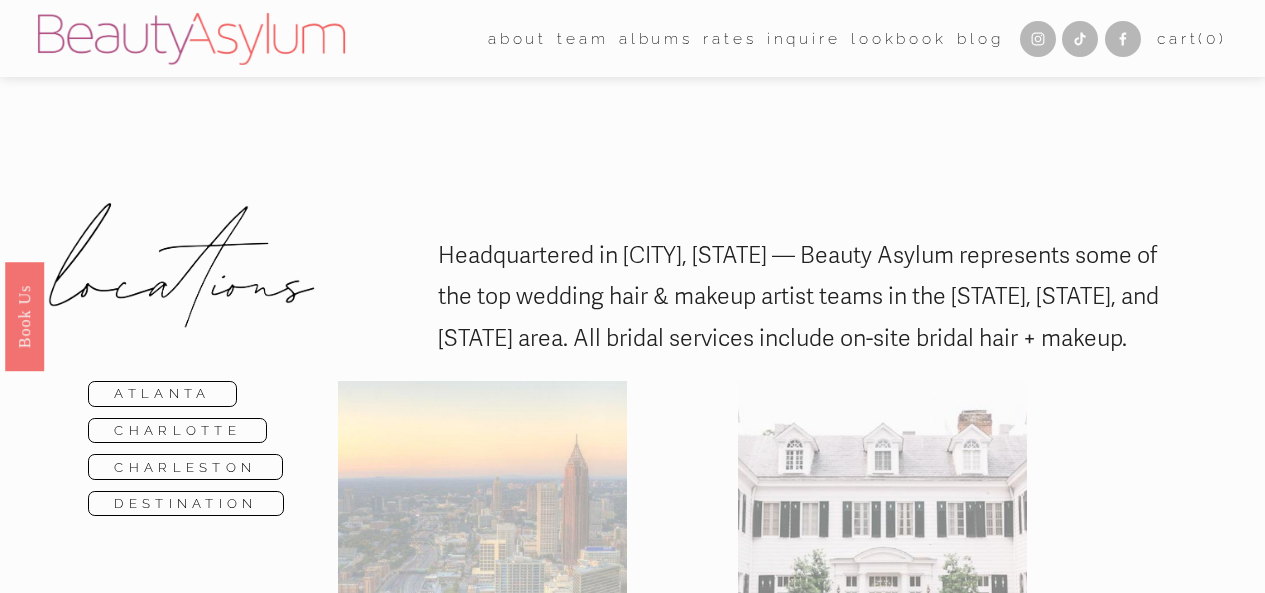 scroll, scrollTop: 0, scrollLeft: 0, axis: both 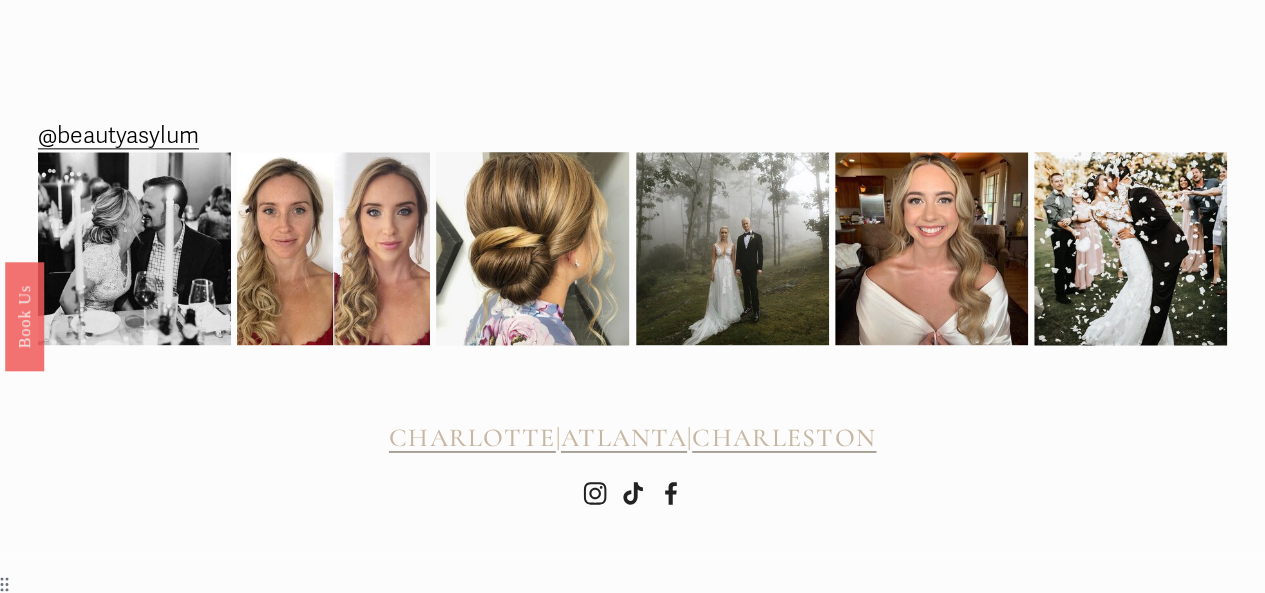 click on "CHARLOTTE" at bounding box center (472, 437) 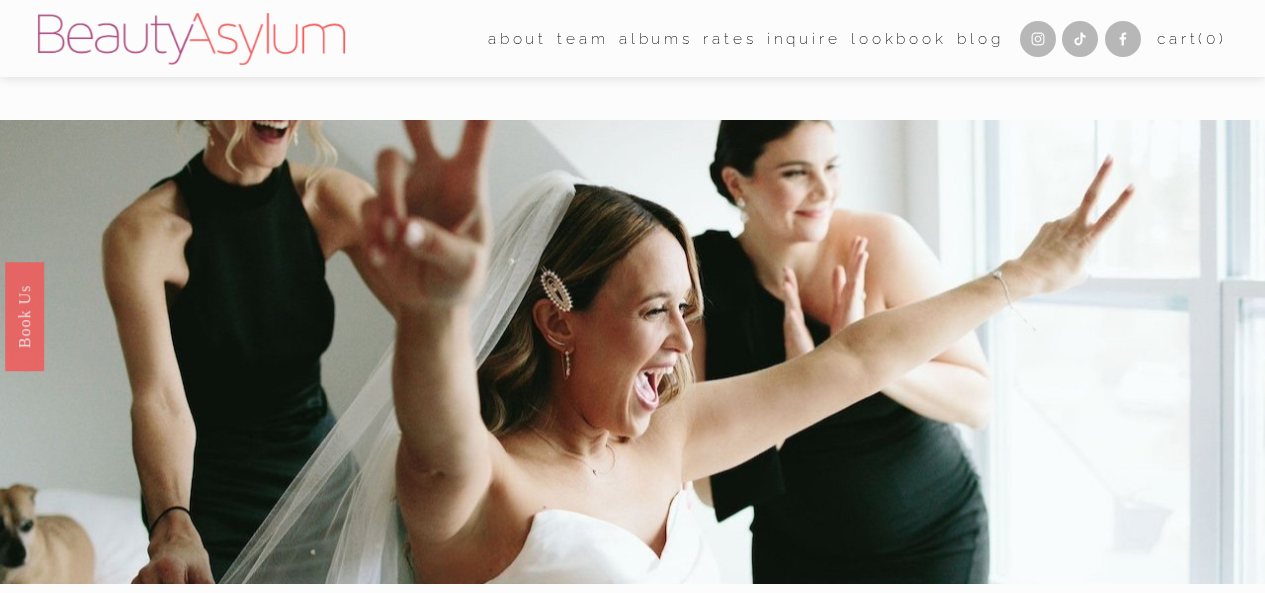 scroll, scrollTop: 0, scrollLeft: 0, axis: both 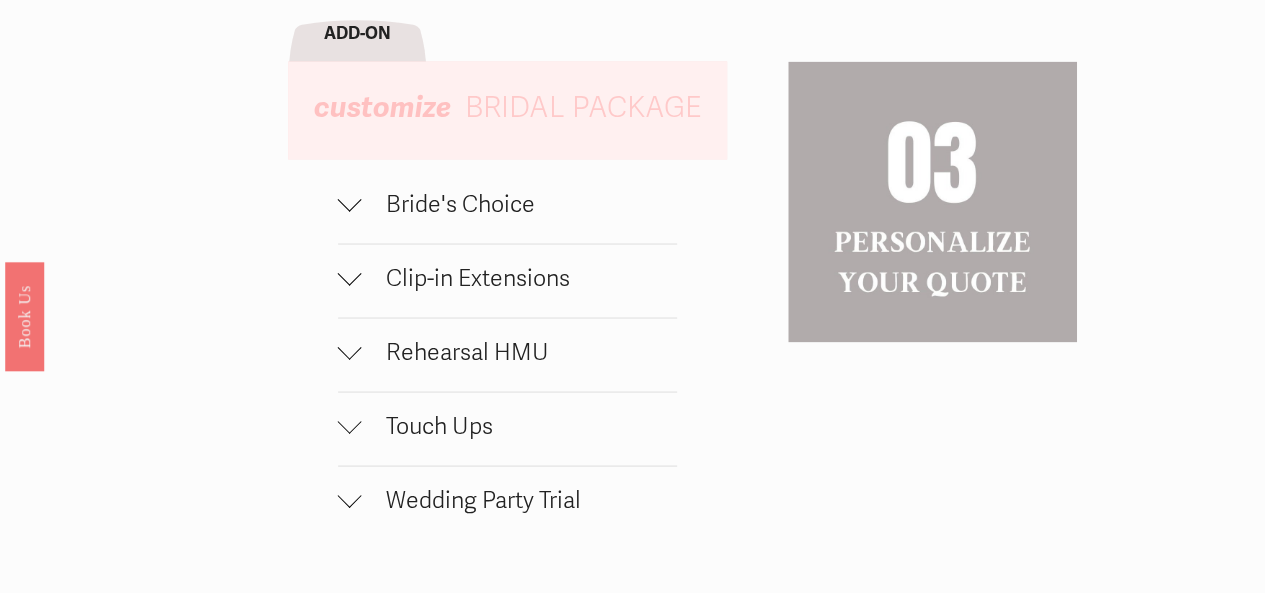 click on "Bride's Choice" at bounding box center [519, 203] 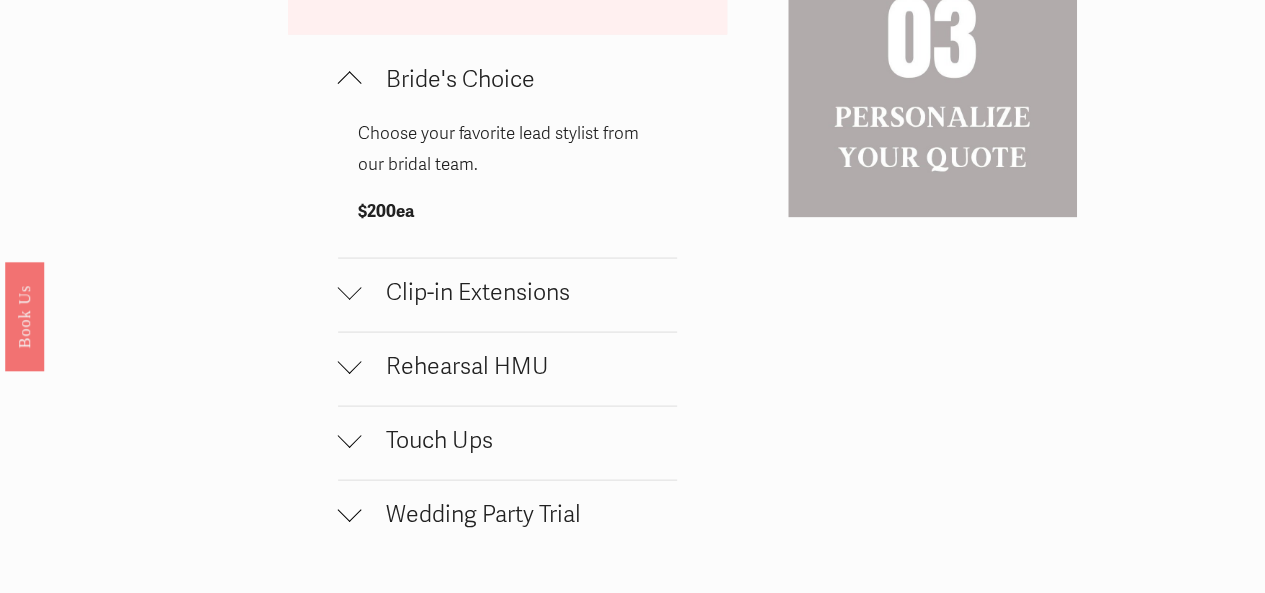 scroll, scrollTop: 1960, scrollLeft: 0, axis: vertical 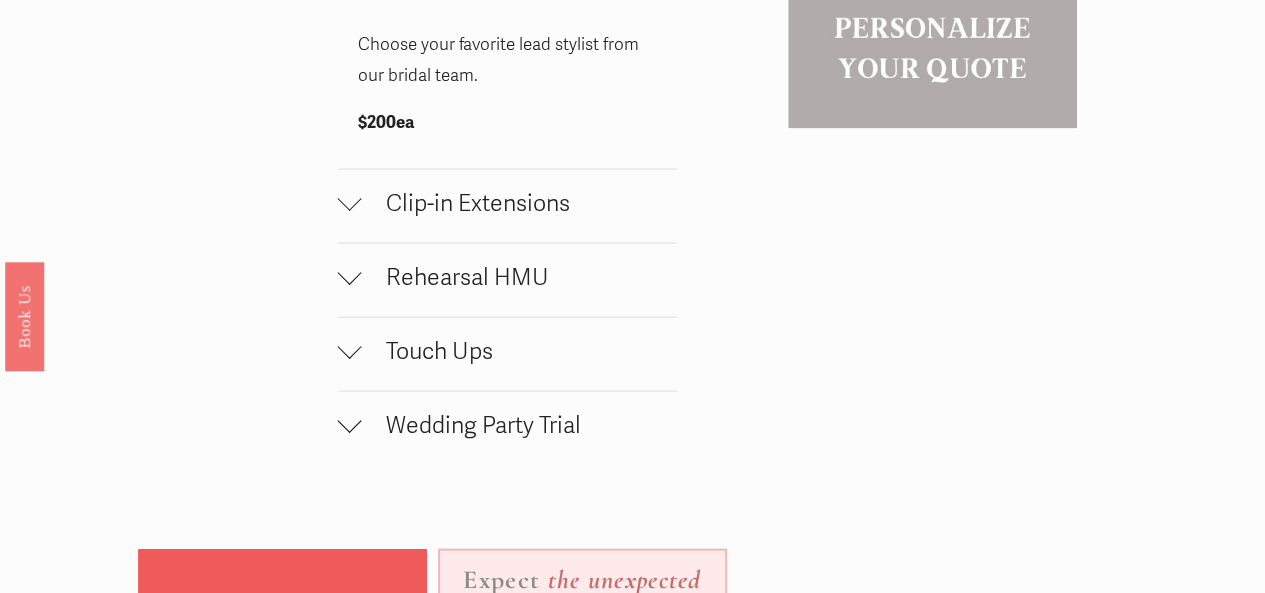 click on "Rehearsal HMU" at bounding box center [519, 277] 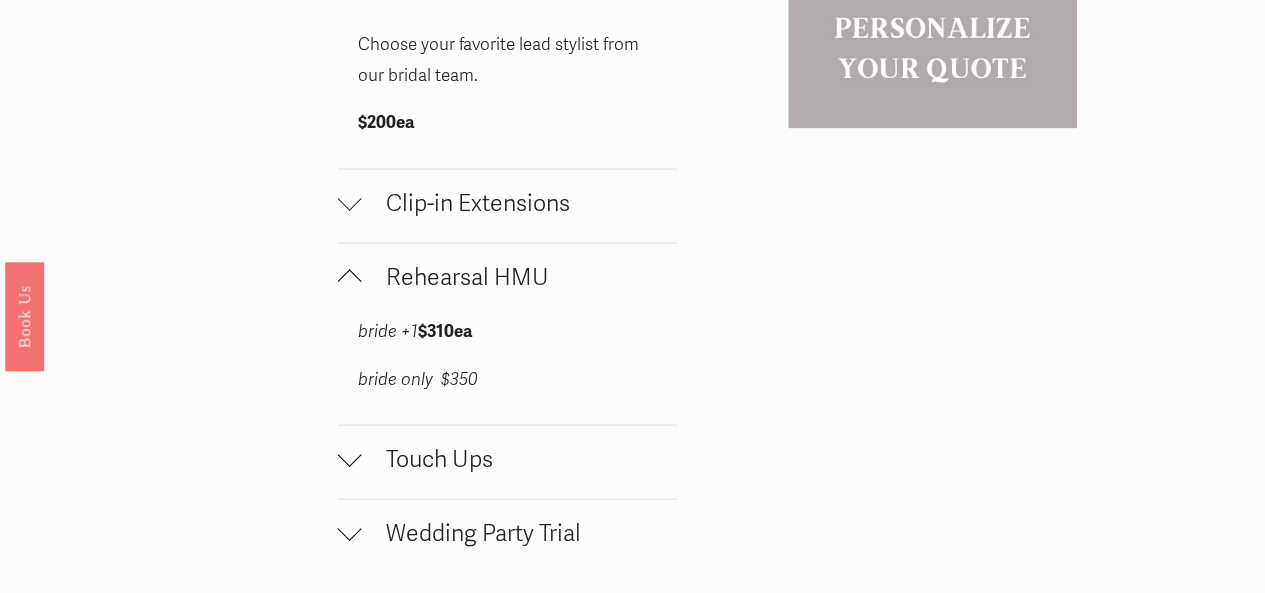 scroll, scrollTop: 2090, scrollLeft: 0, axis: vertical 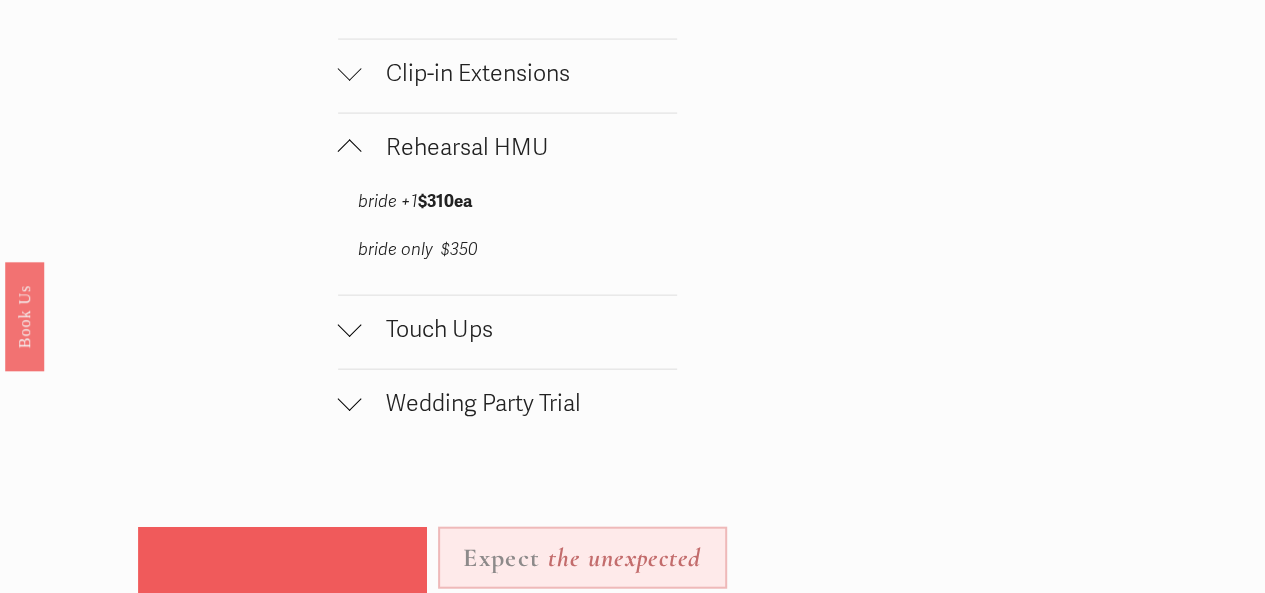 click on "Touch Ups" at bounding box center [507, 332] 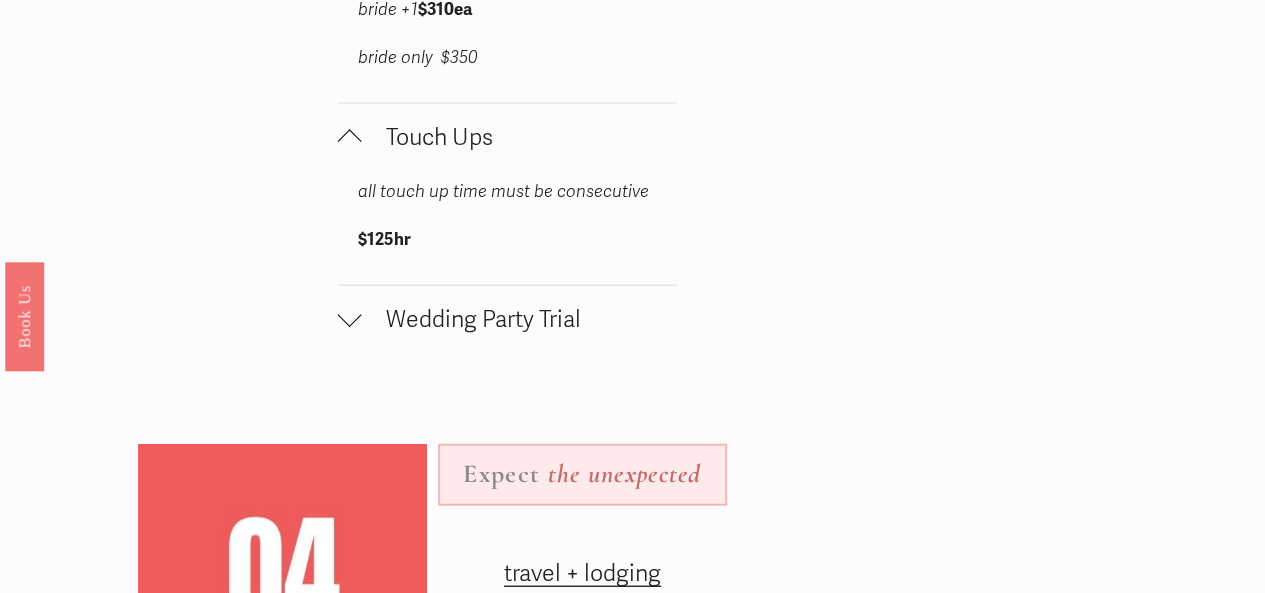 scroll, scrollTop: 2285, scrollLeft: 0, axis: vertical 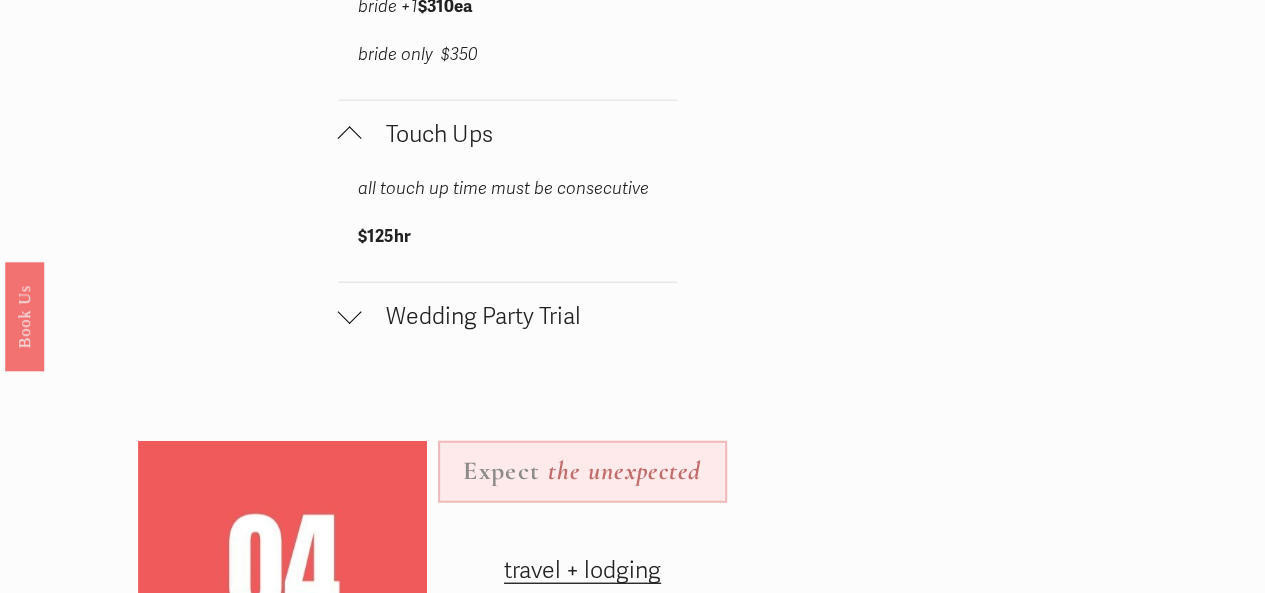click on "Wedding Party Trial" at bounding box center [519, 316] 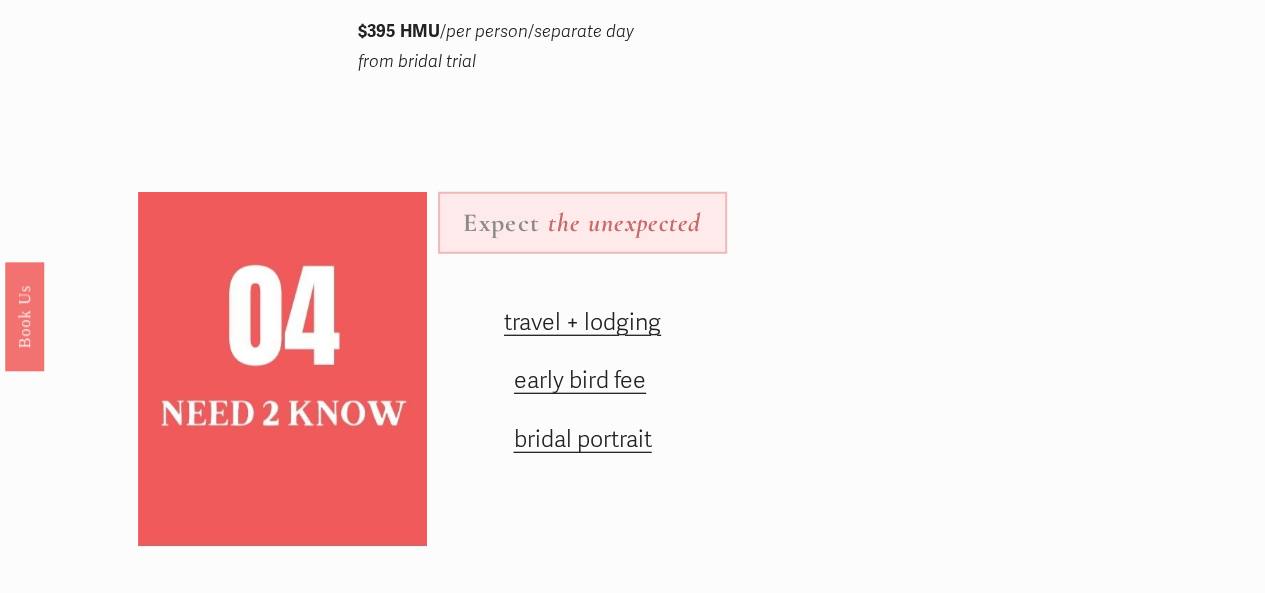 scroll, scrollTop: 2708, scrollLeft: 0, axis: vertical 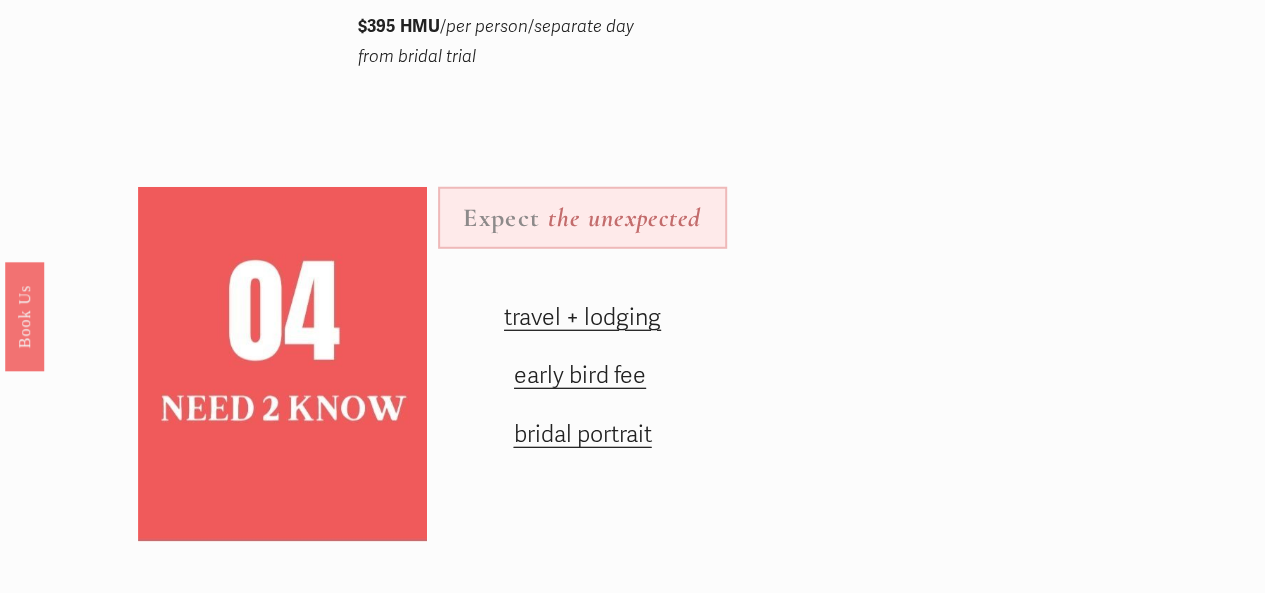 click on "travel + lodging" at bounding box center (582, 317) 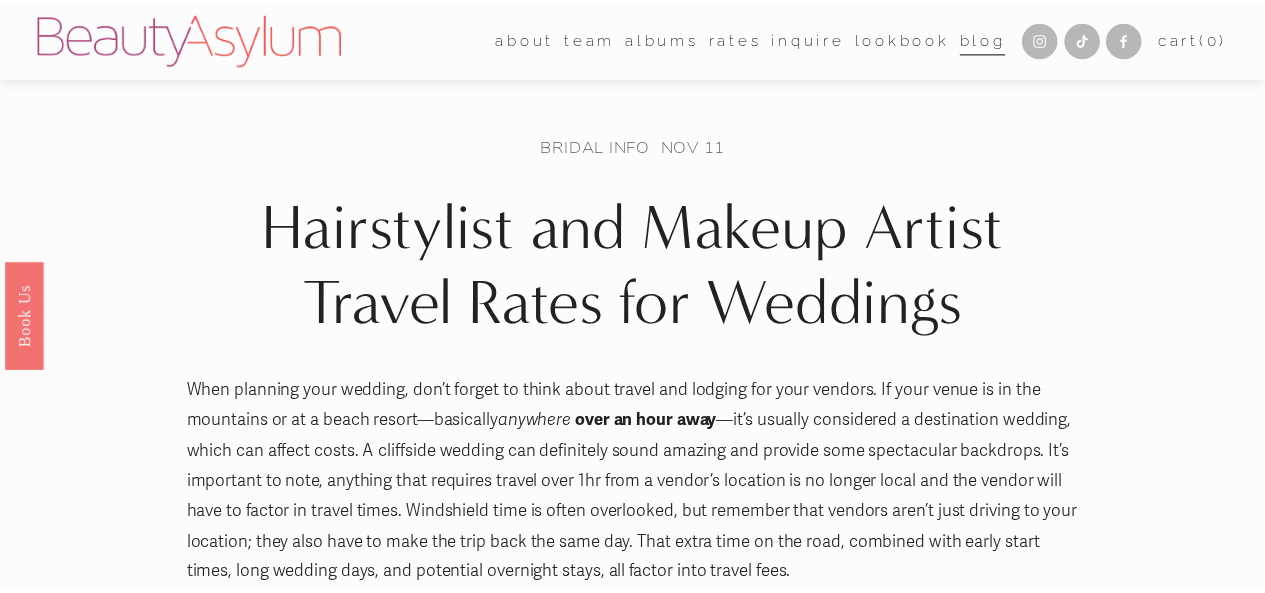 scroll, scrollTop: 1141, scrollLeft: 0, axis: vertical 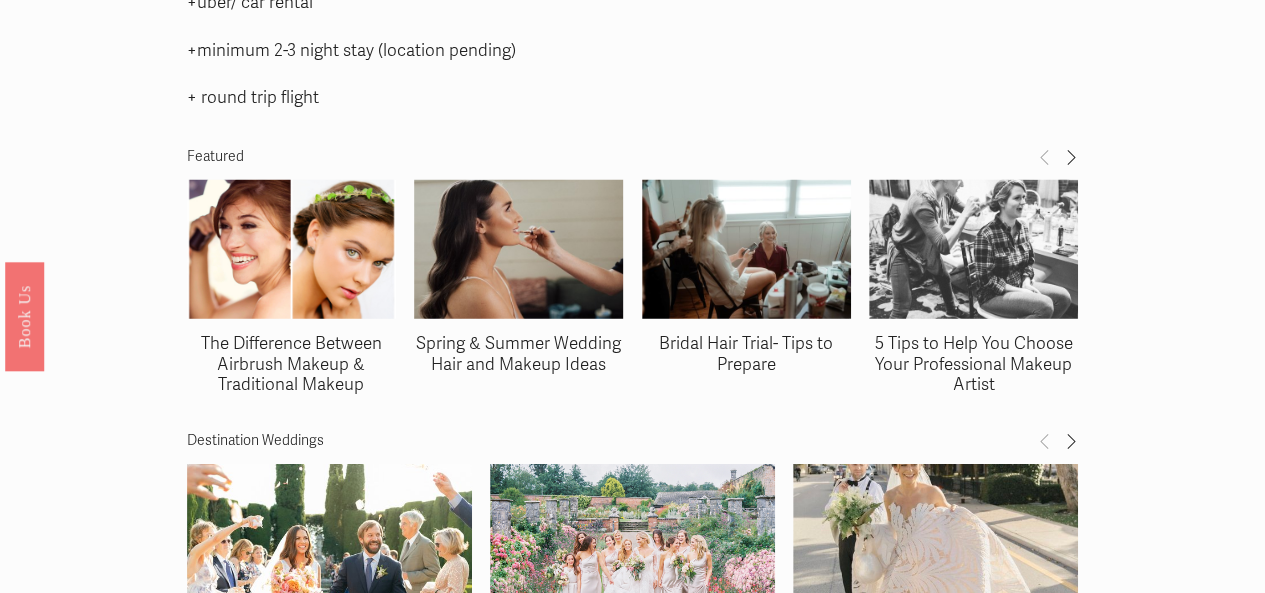 click on "The Difference Between Airbrush Makeup & Traditional Makeup" at bounding box center [291, 364] 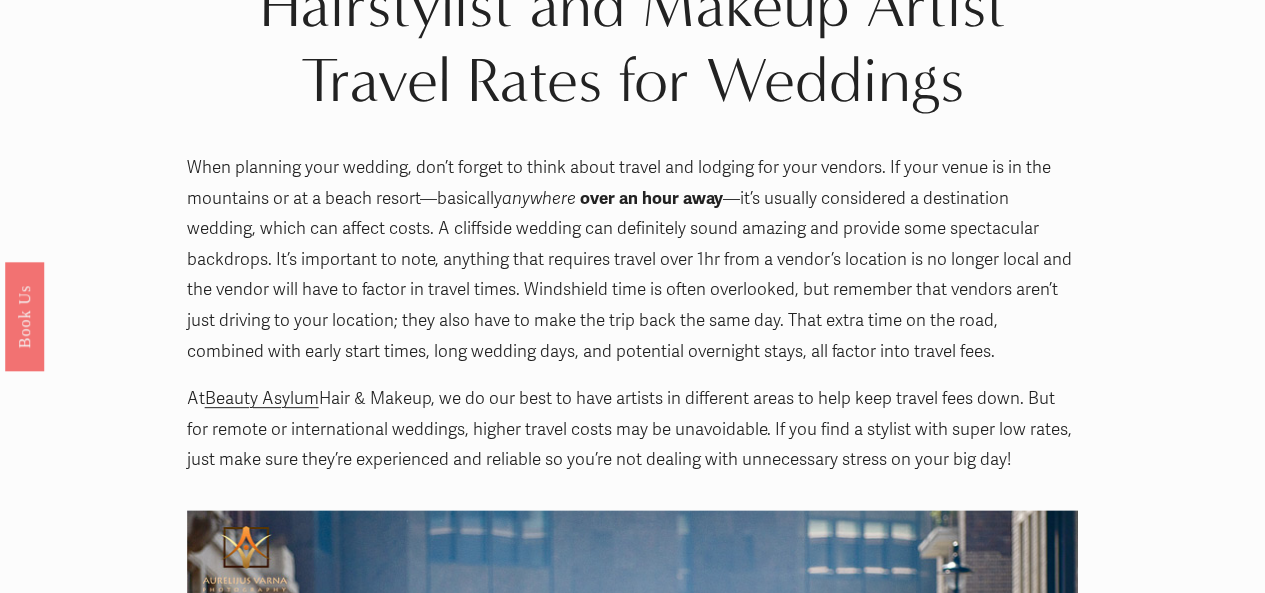 scroll, scrollTop: 0, scrollLeft: 0, axis: both 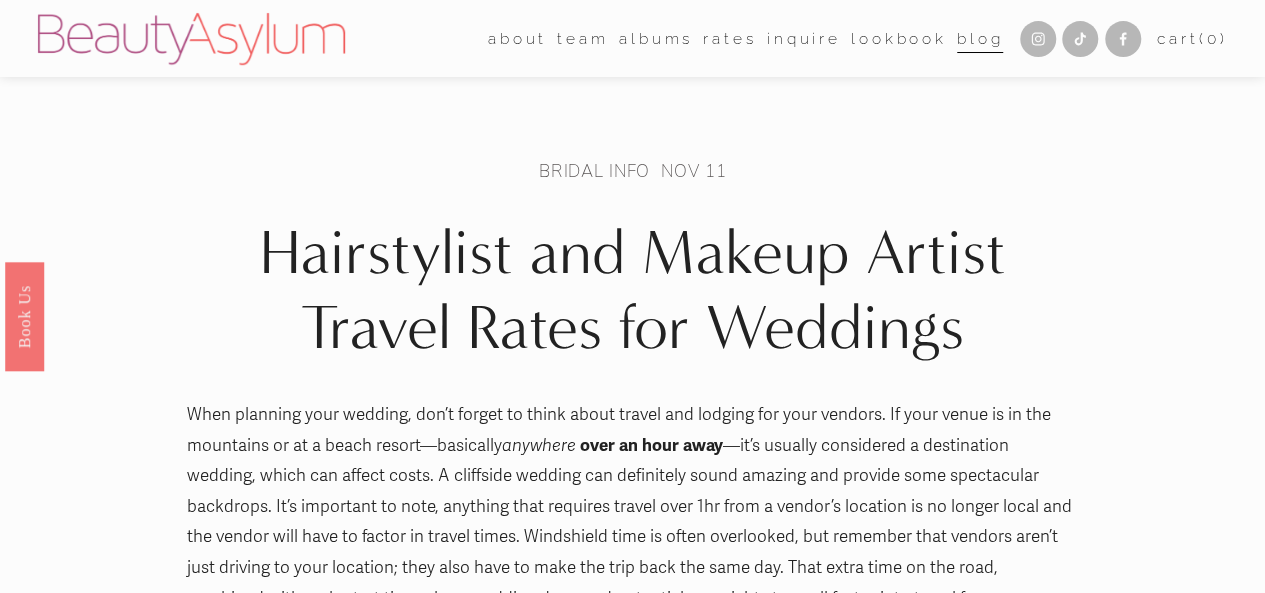 click on "Inquire" at bounding box center [804, 38] 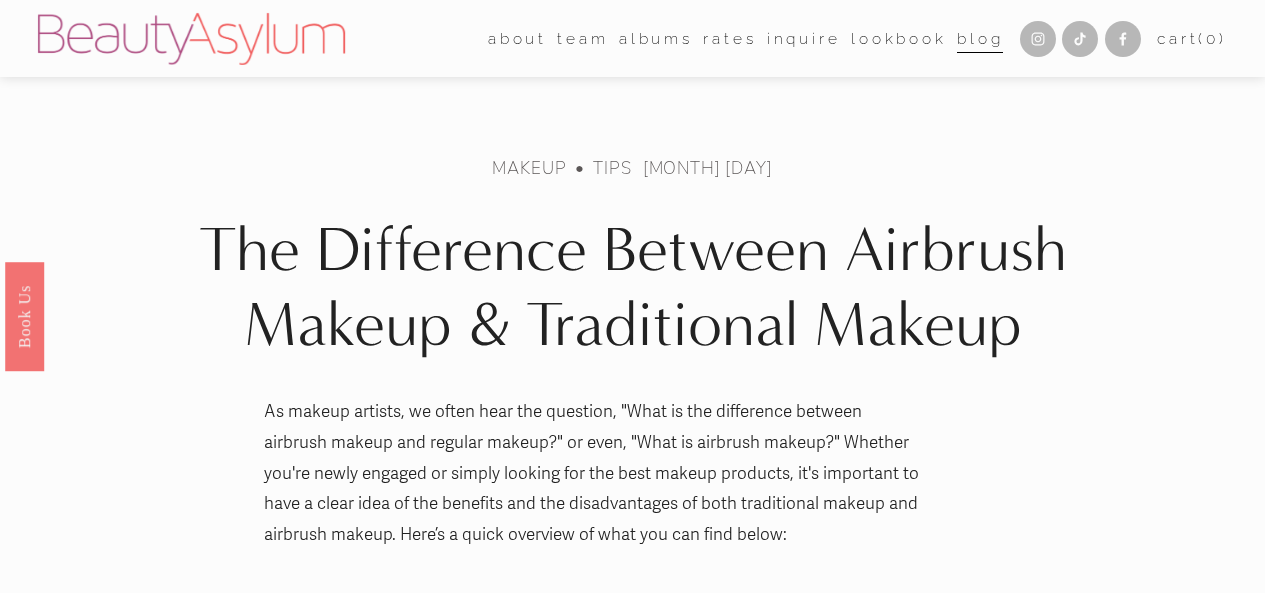 scroll, scrollTop: 0, scrollLeft: 0, axis: both 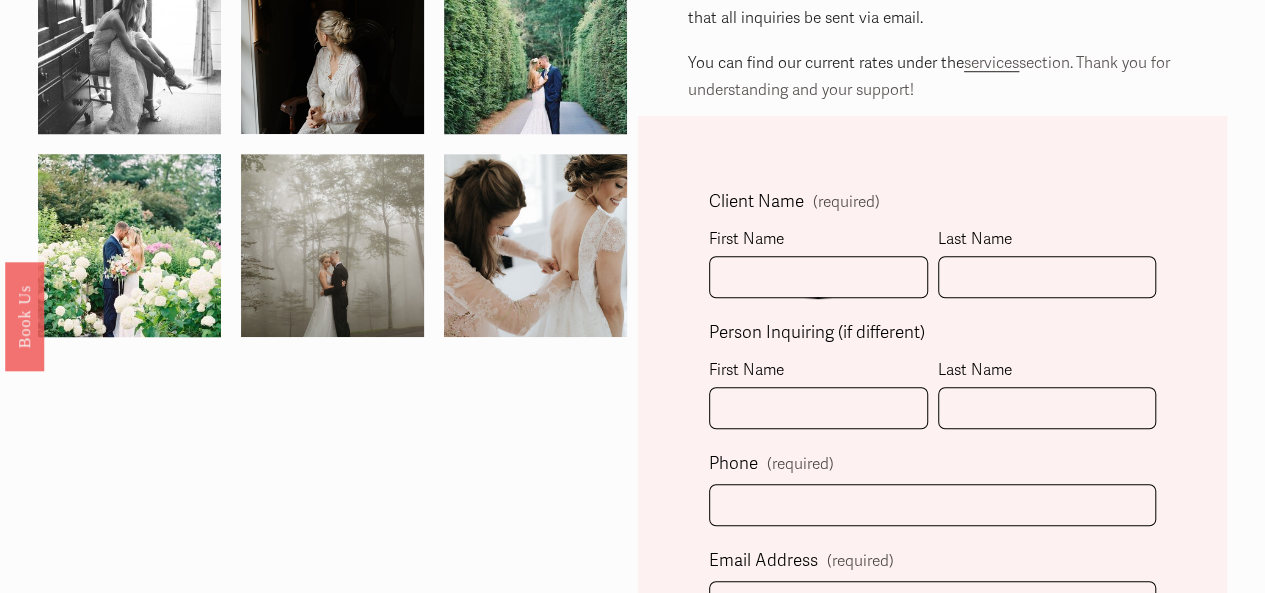 click on "First Name" at bounding box center (818, 241) 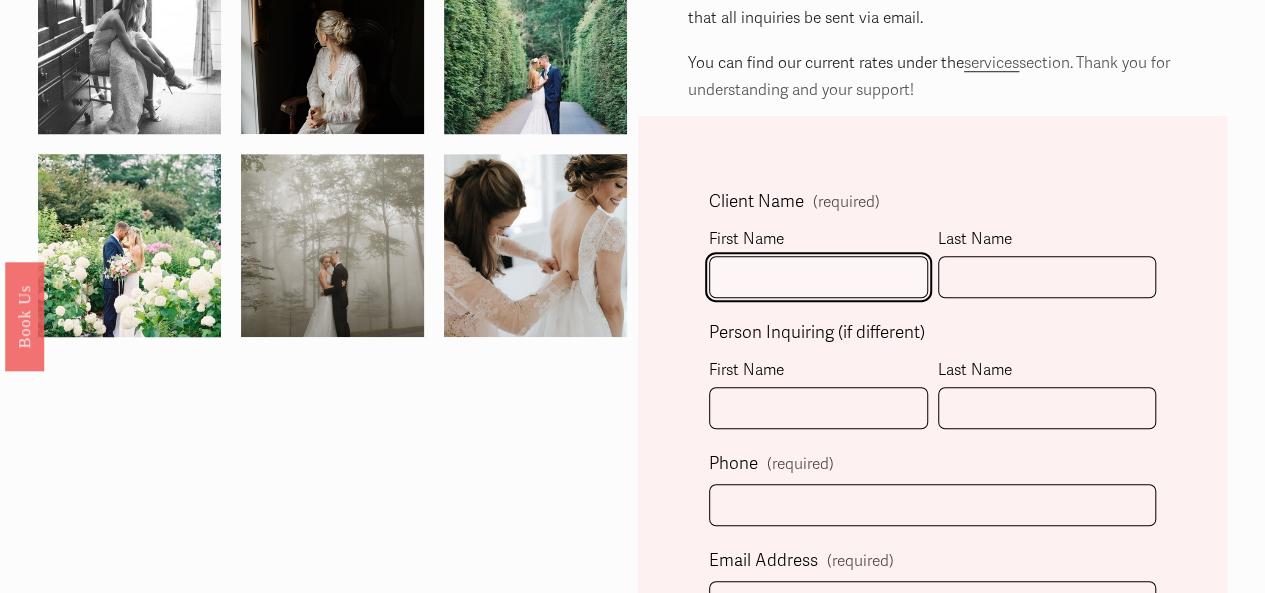click on "First Name" at bounding box center [818, 277] 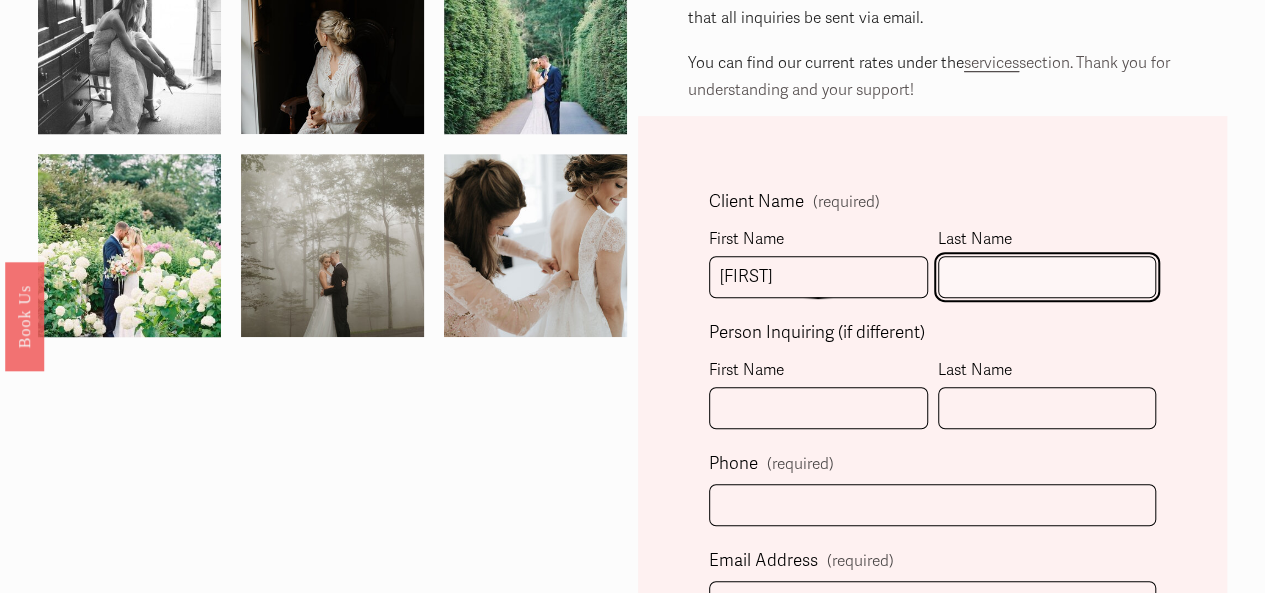type on "[LAST]" 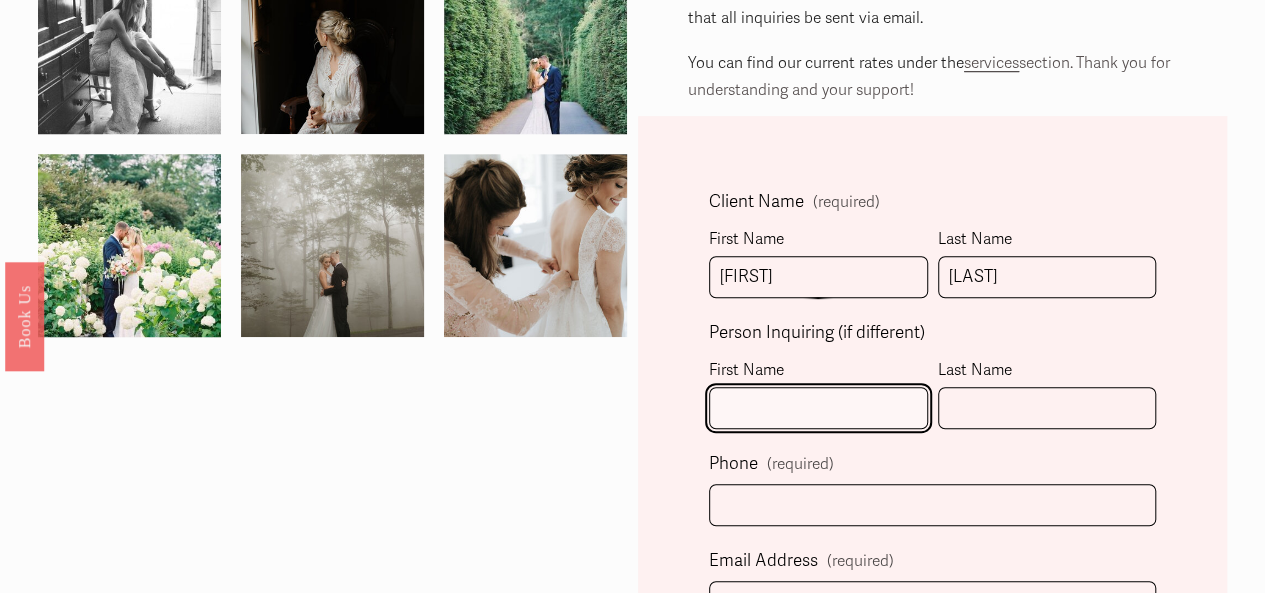 type on "[FIRST]" 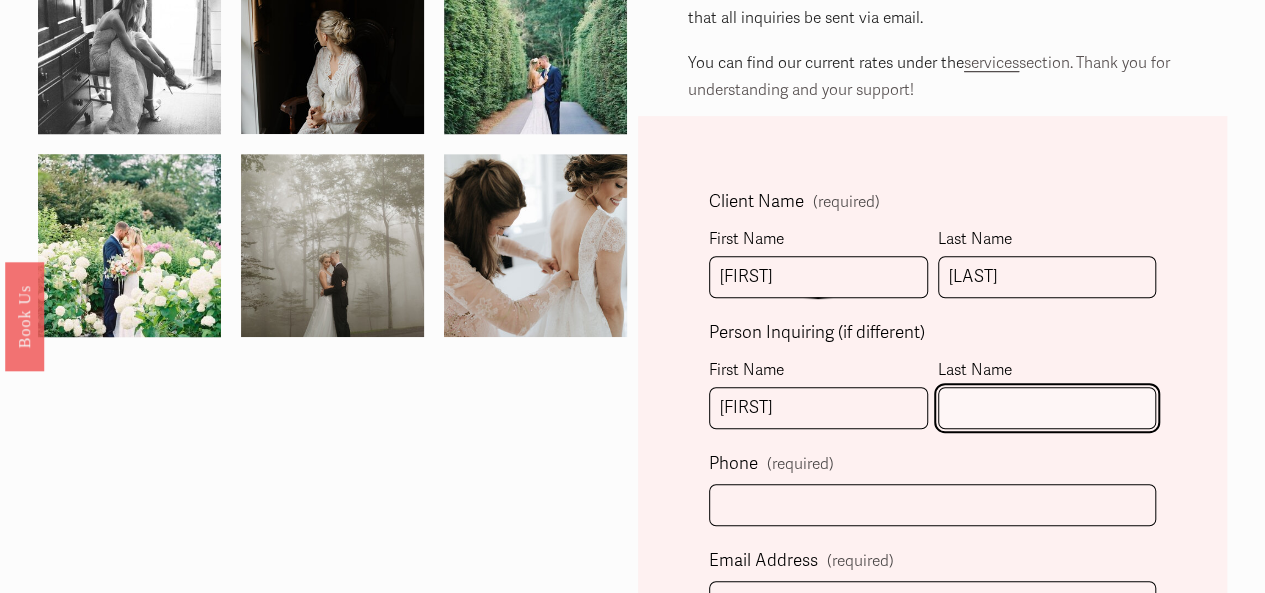 type on "[LAST]" 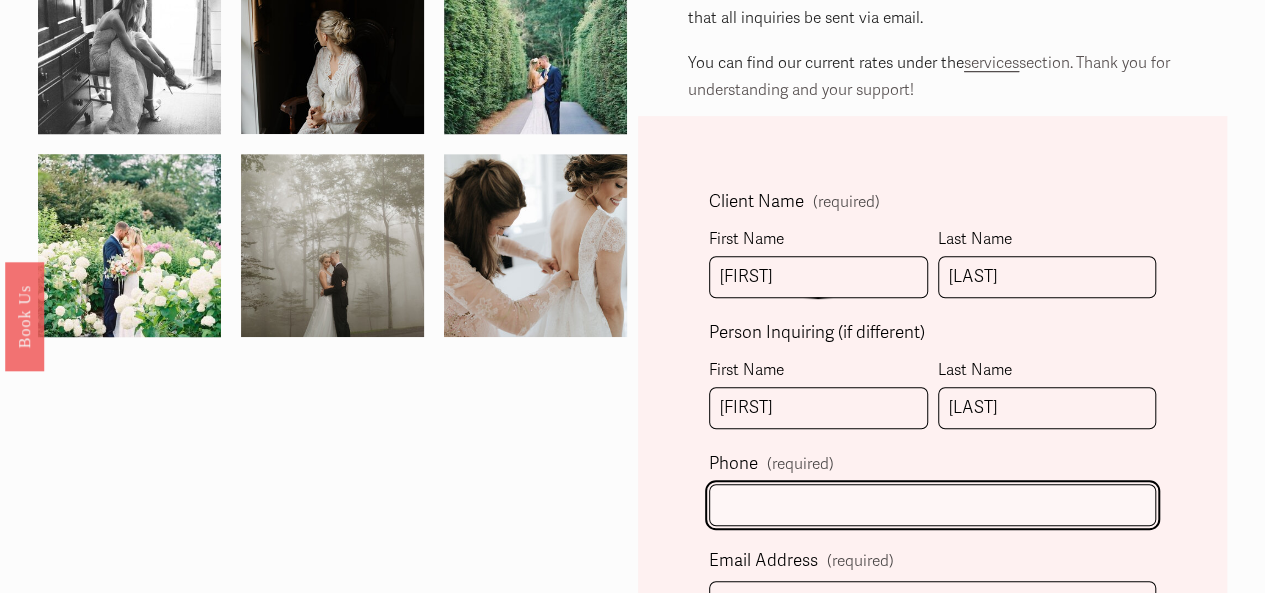 type on "[PHONE]" 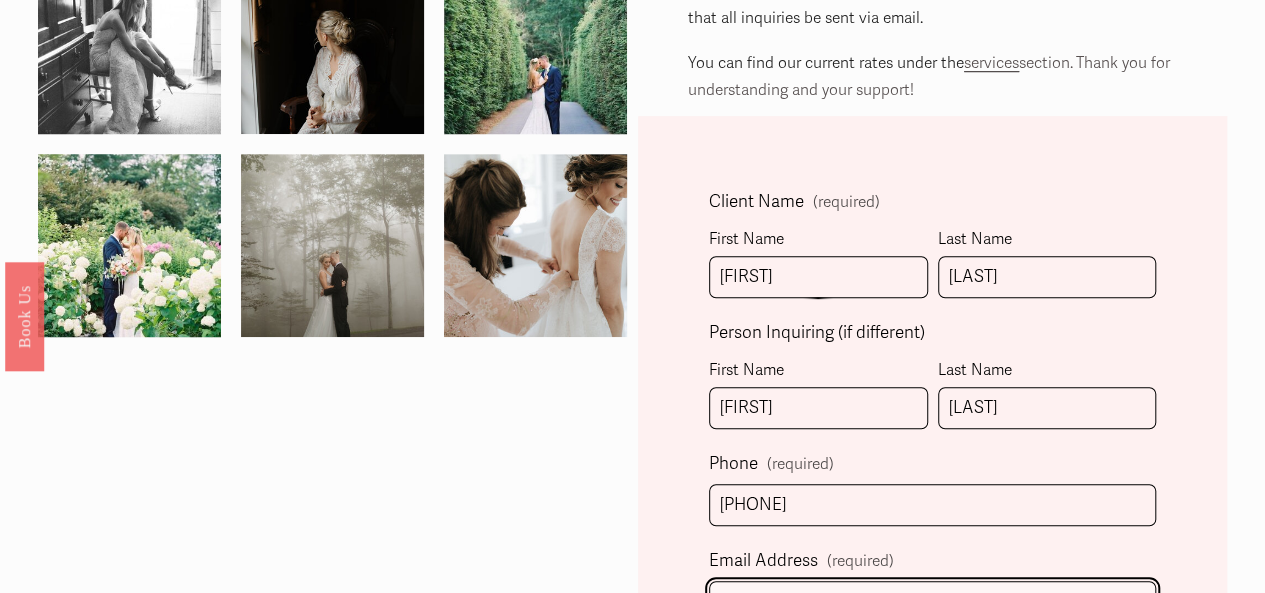 type on "[EMAIL]" 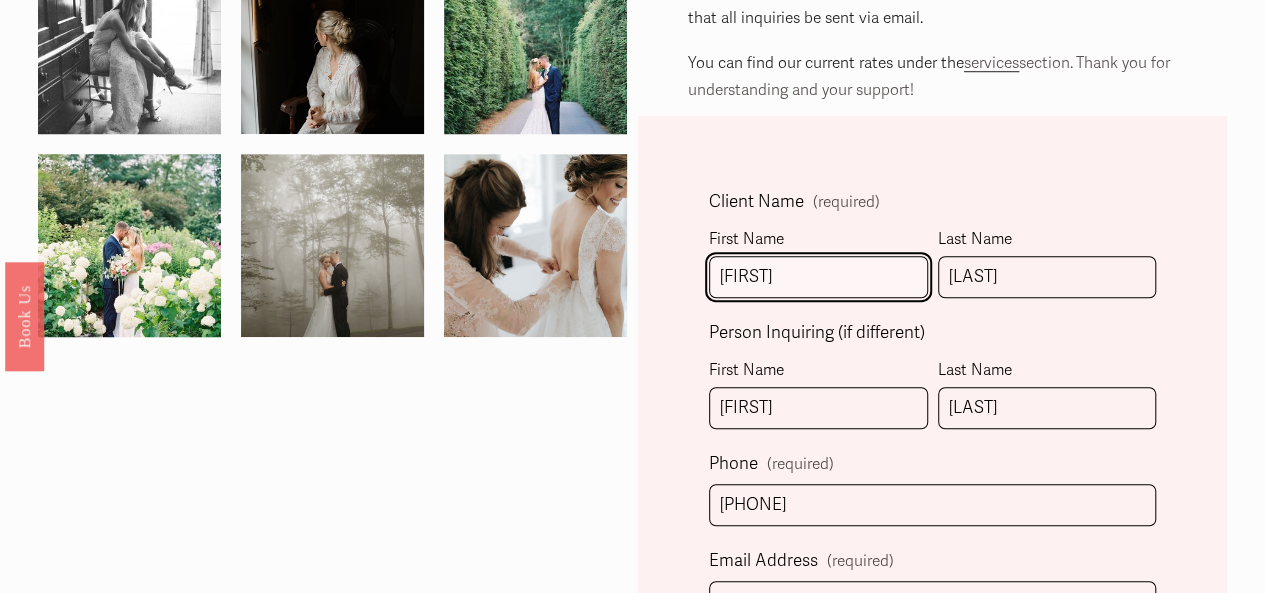 type on "[PHONE]" 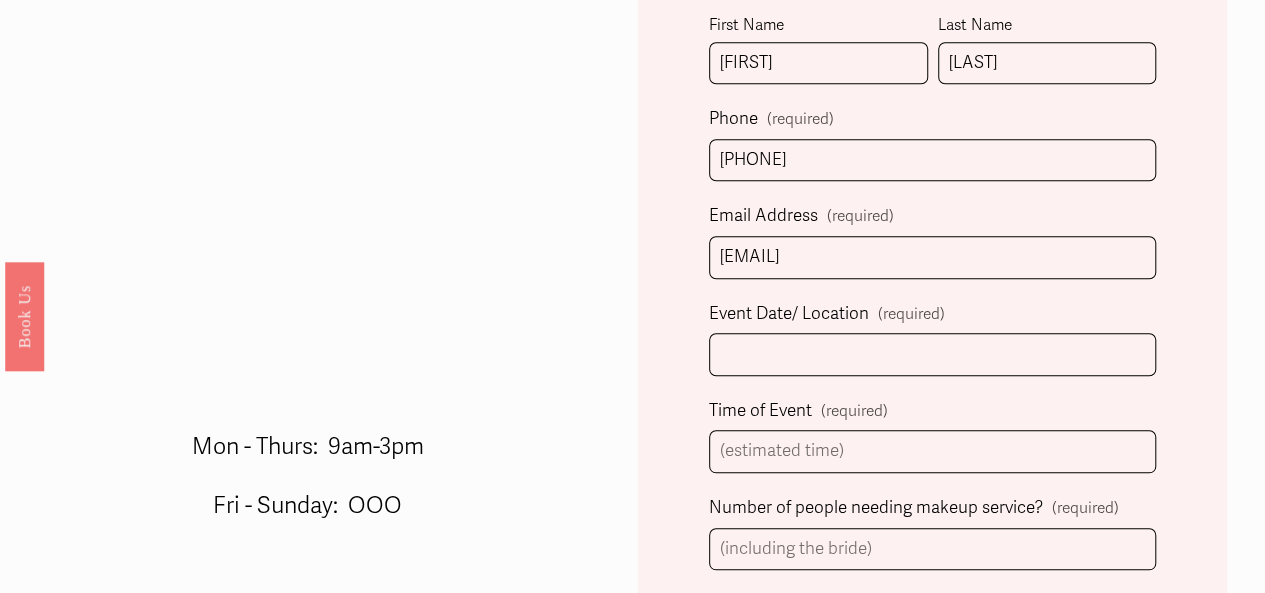 scroll, scrollTop: 772, scrollLeft: 0, axis: vertical 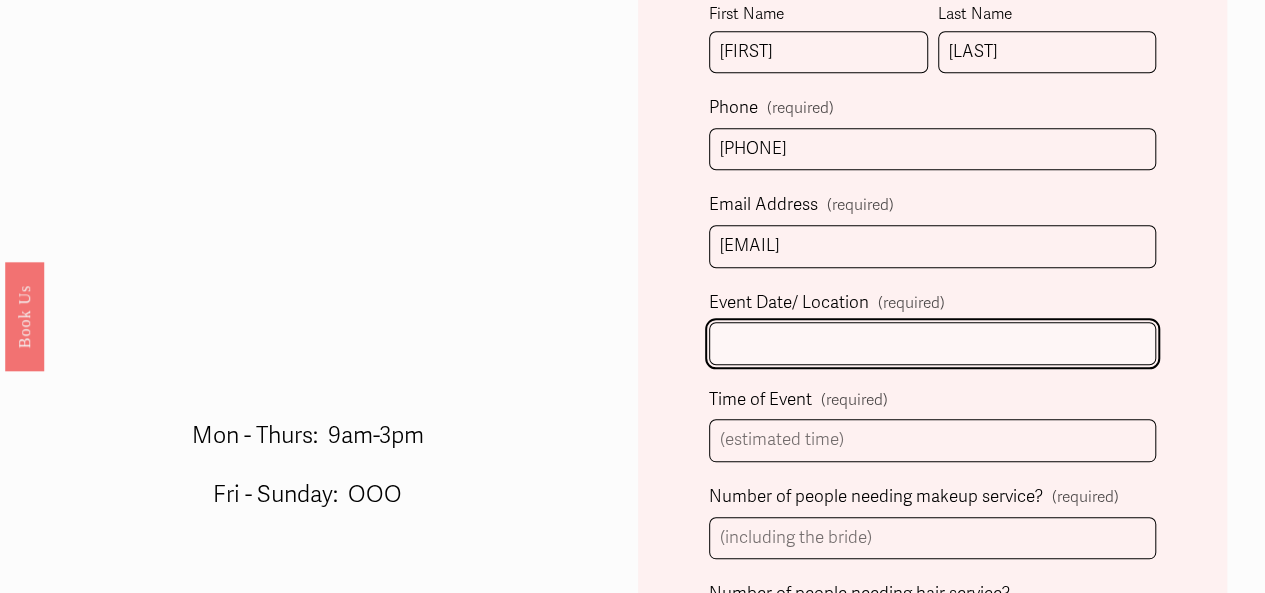 click on "Event  Date/ Location (required)" at bounding box center [933, 343] 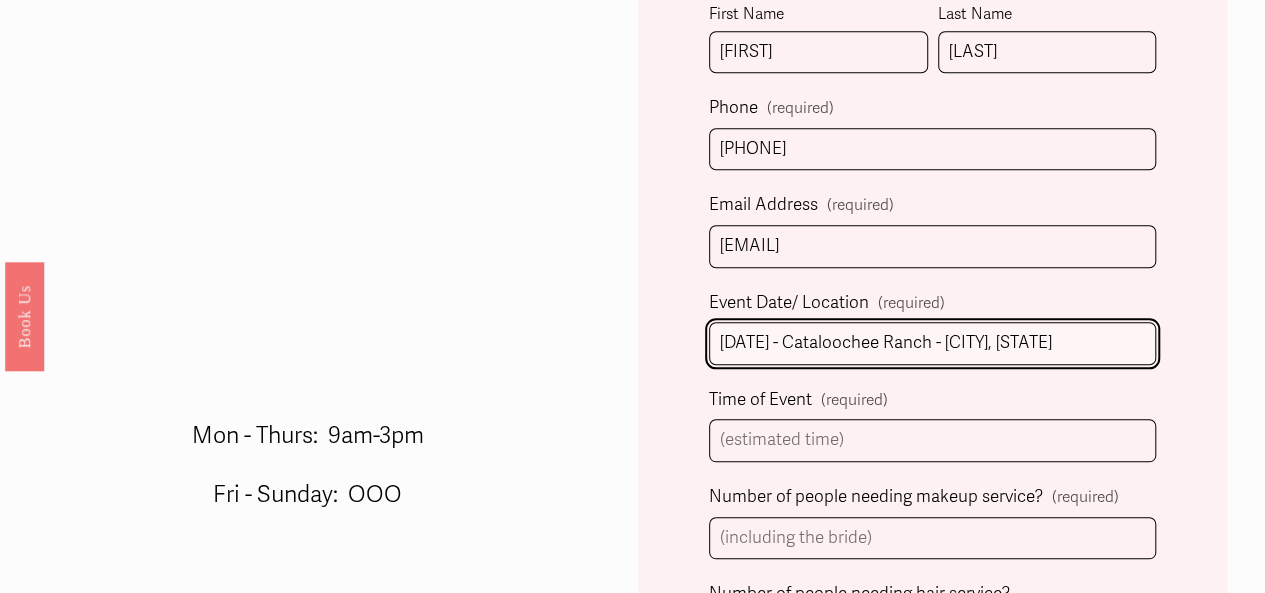 type on "[DATE] - Cataloochee Ranch - [CITY], [STATE]" 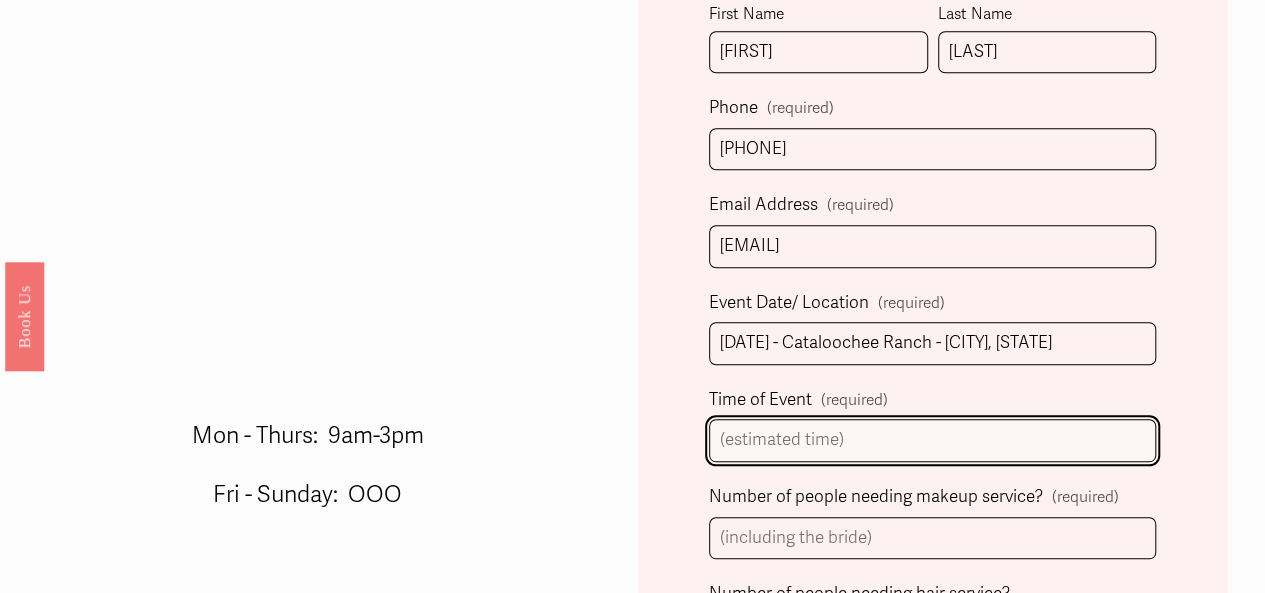 click on "Time of Event (required)" at bounding box center [933, 440] 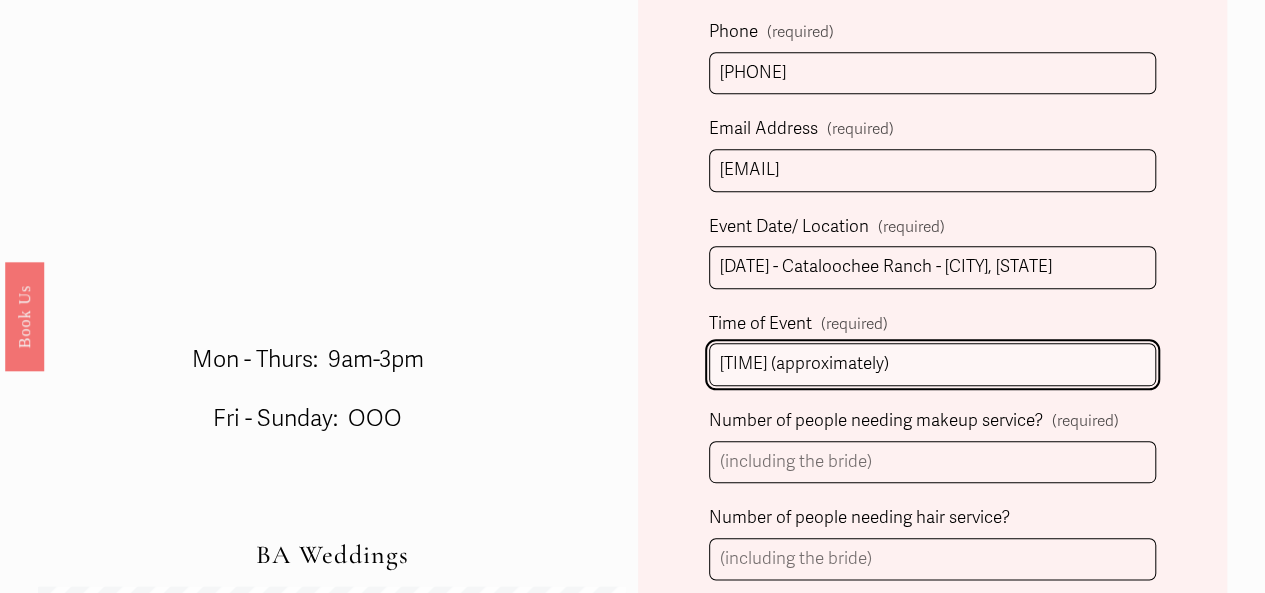 scroll, scrollTop: 851, scrollLeft: 0, axis: vertical 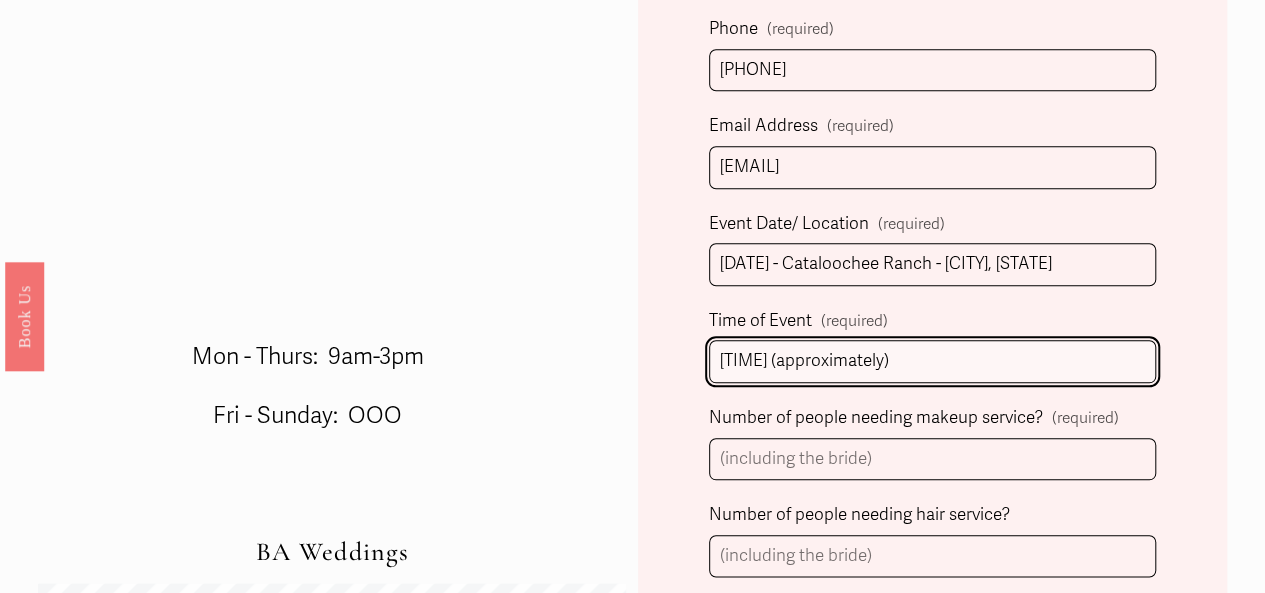 type on "[TIME] (approximately)" 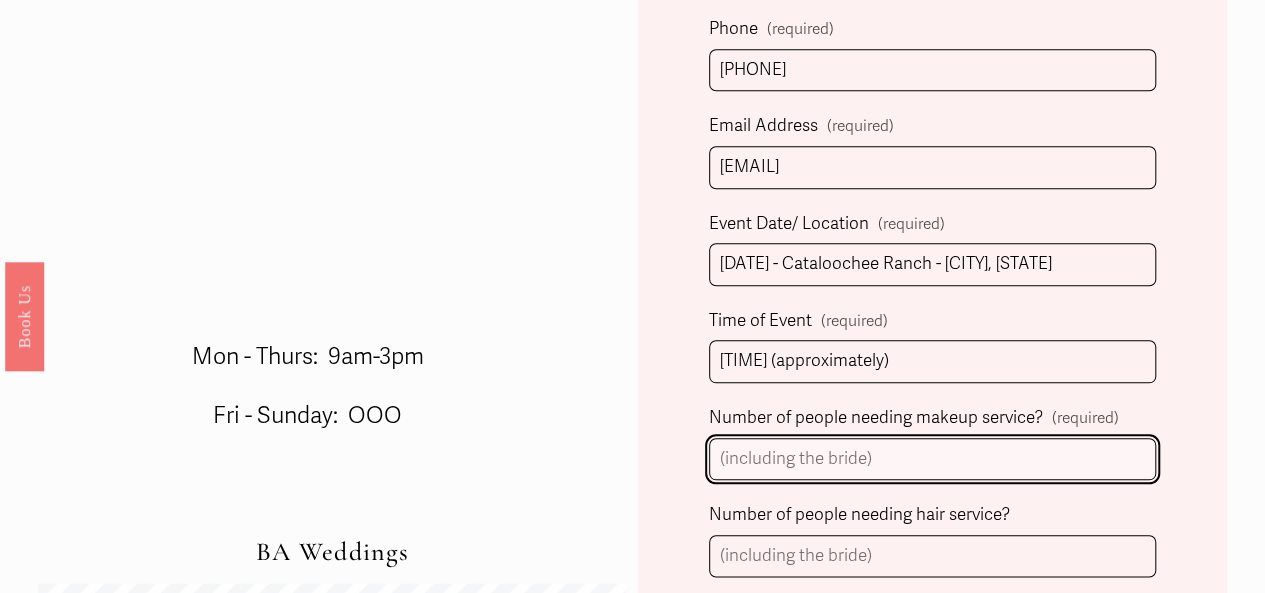 click on "Number of people needing makeup service? (required)" at bounding box center [933, 459] 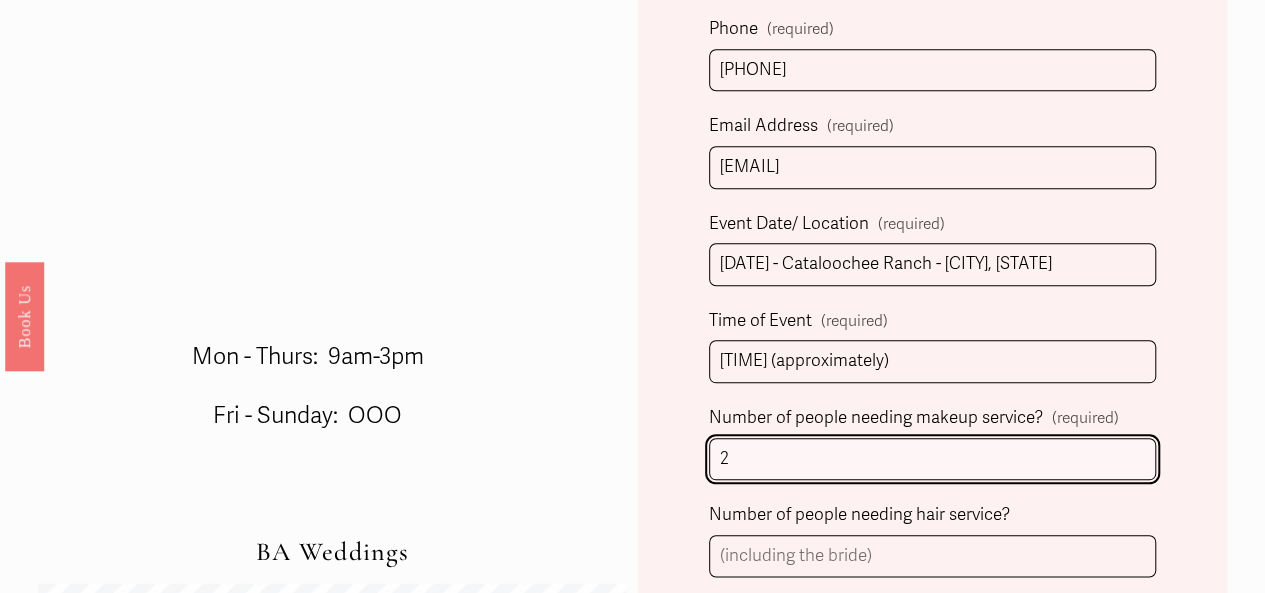 type on "2" 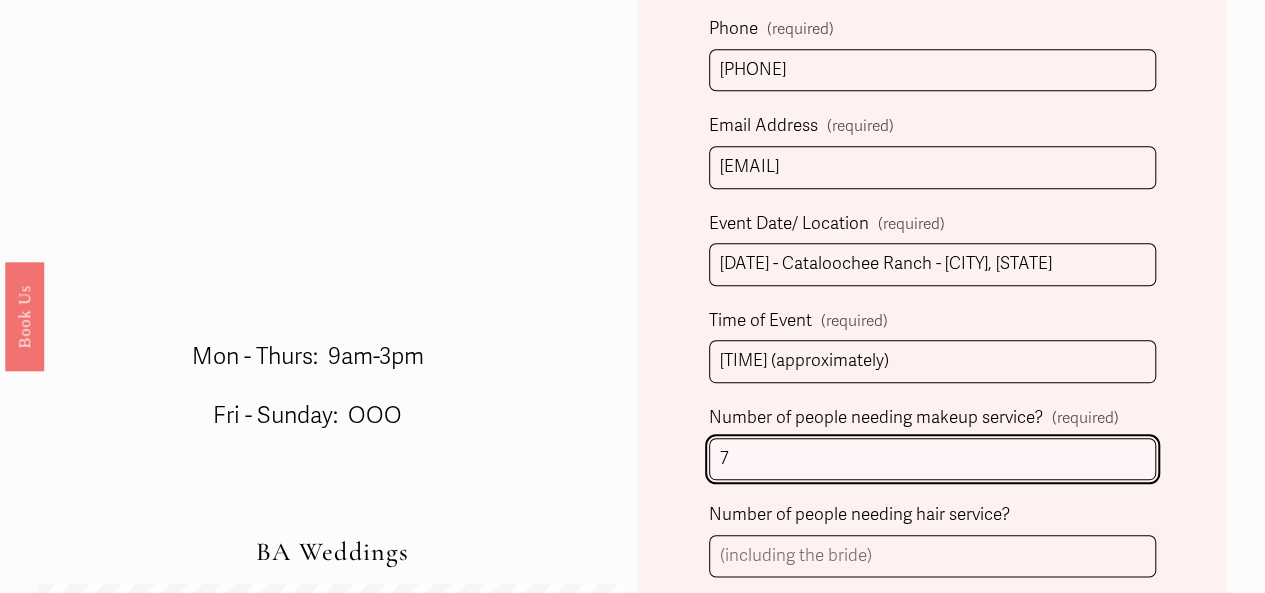 type on "7" 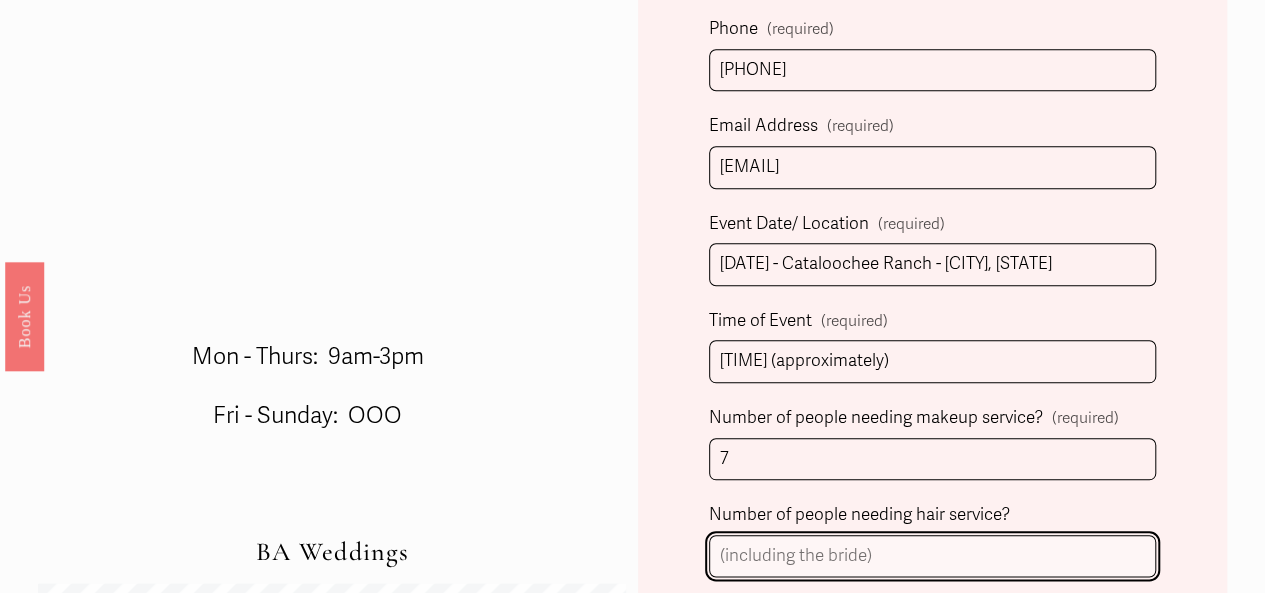 click on "Number of people needing hair service?" at bounding box center (933, 556) 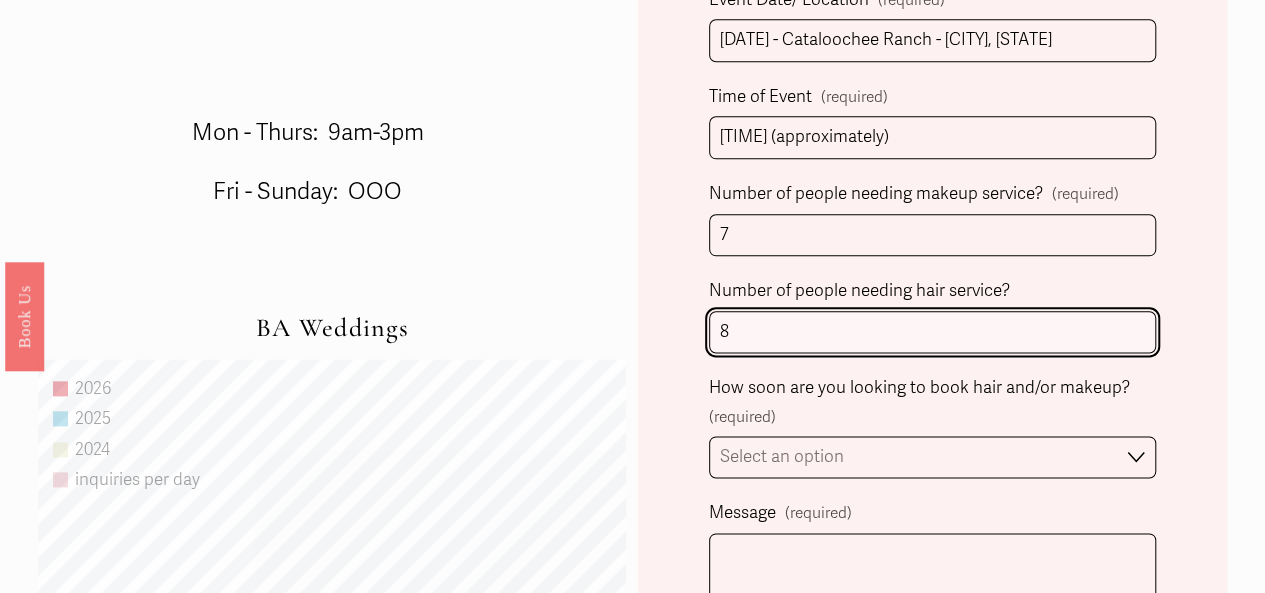 scroll, scrollTop: 1081, scrollLeft: 0, axis: vertical 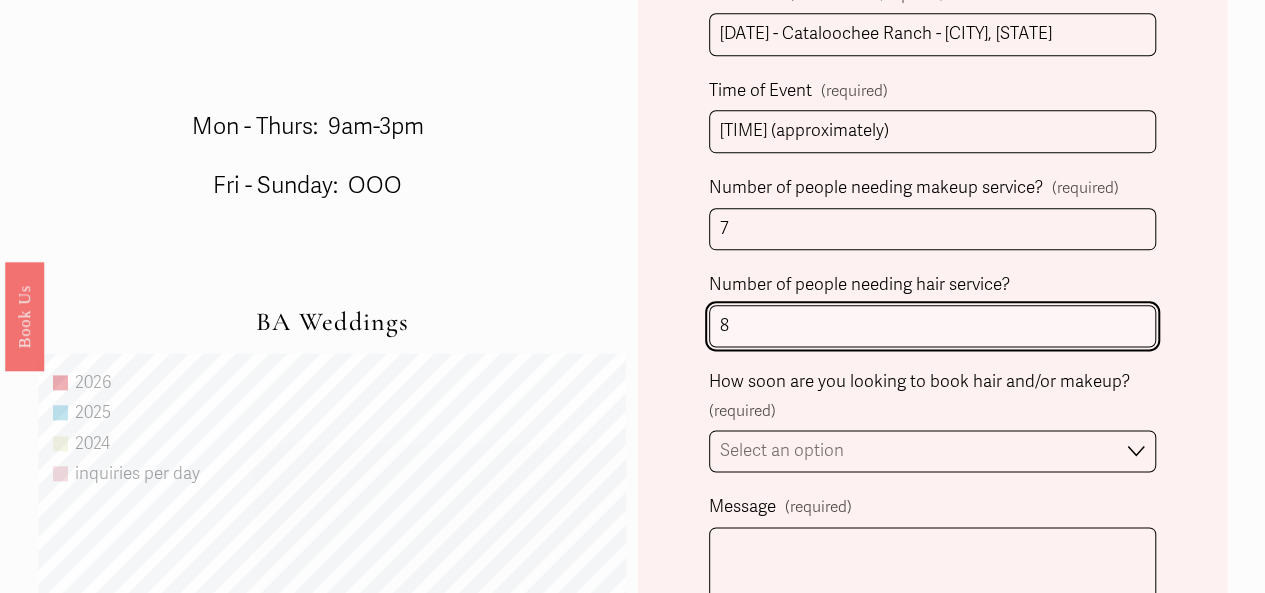 type on "8" 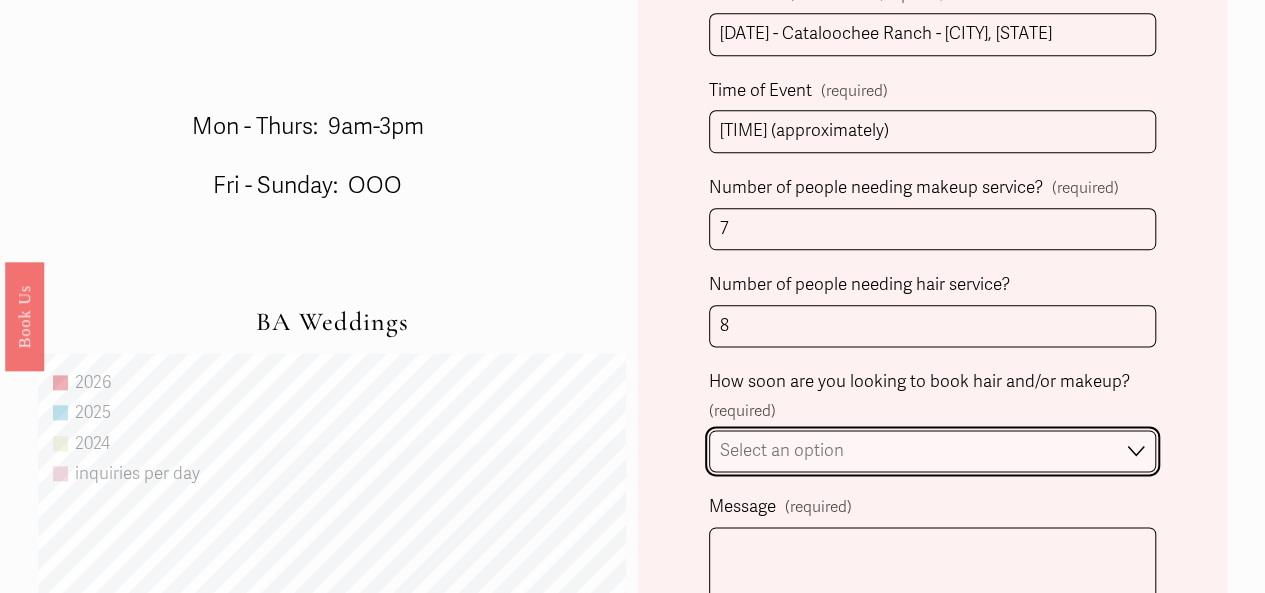 click on "Select an option Immediately 1-2 weeks I'm looking for information & not ready to book just yet" at bounding box center (933, 451) 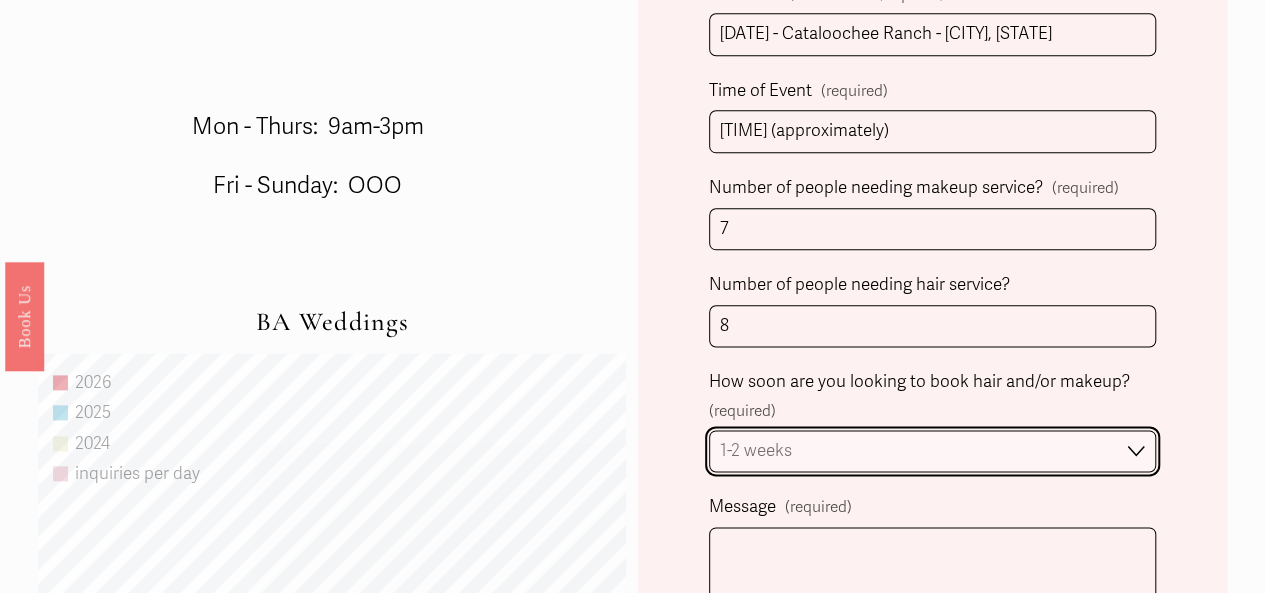 click on "Select an option Immediately 1-2 weeks I'm looking for information & not ready to book just yet" at bounding box center [933, 451] 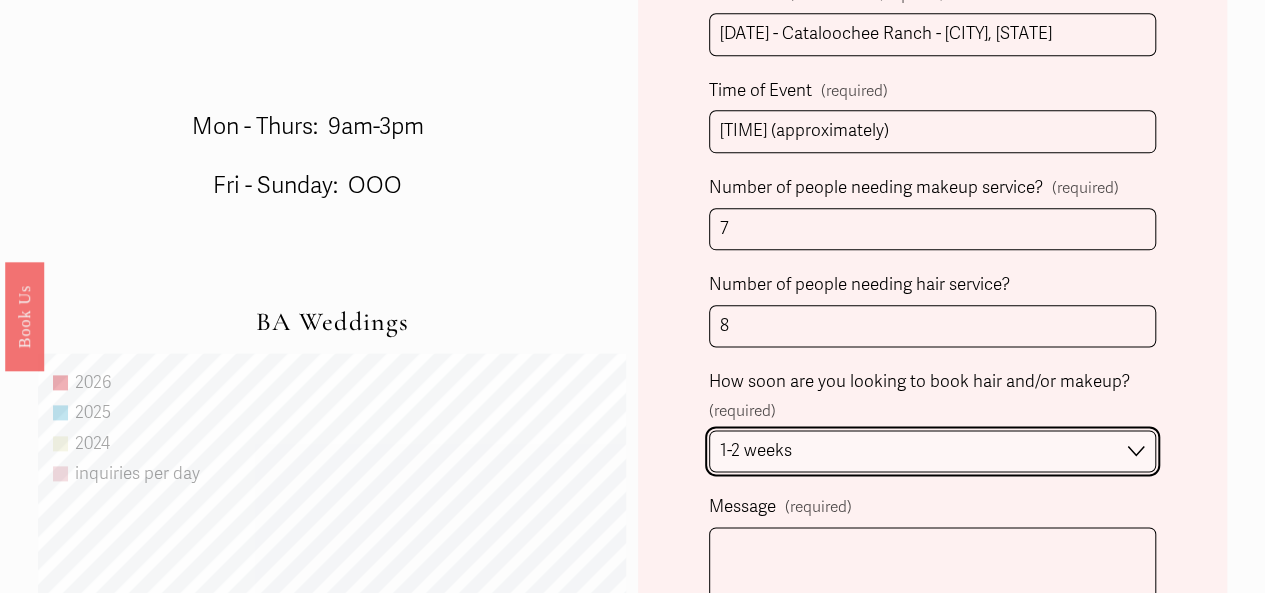 scroll, scrollTop: 1182, scrollLeft: 0, axis: vertical 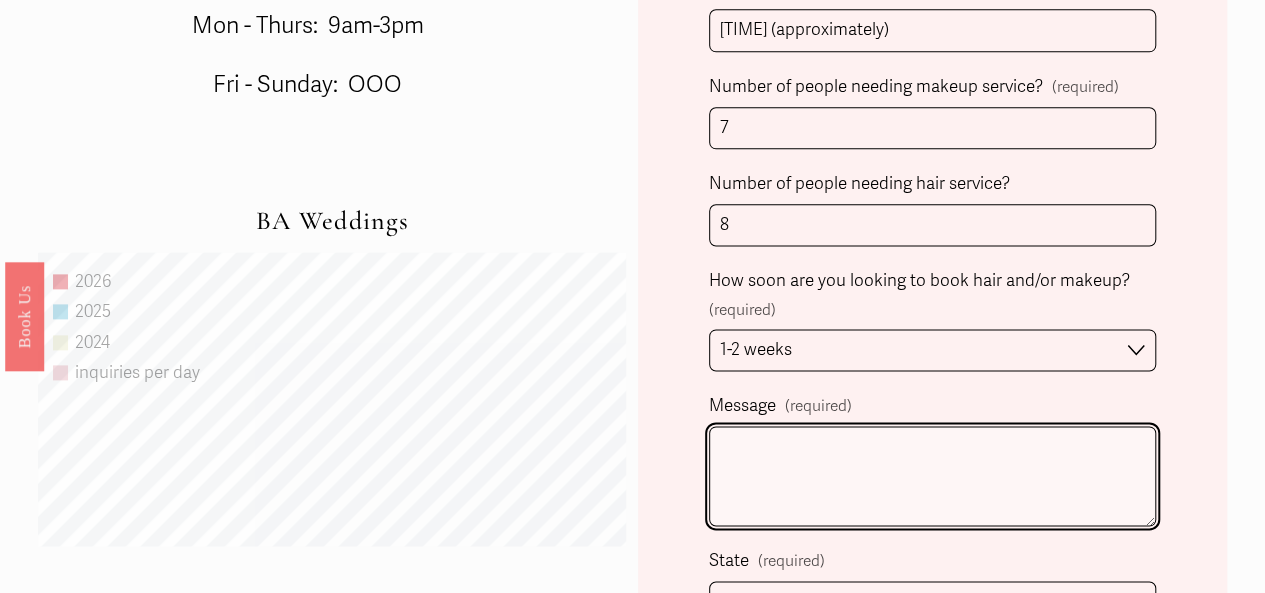 click on "Message (required)" at bounding box center (933, 476) 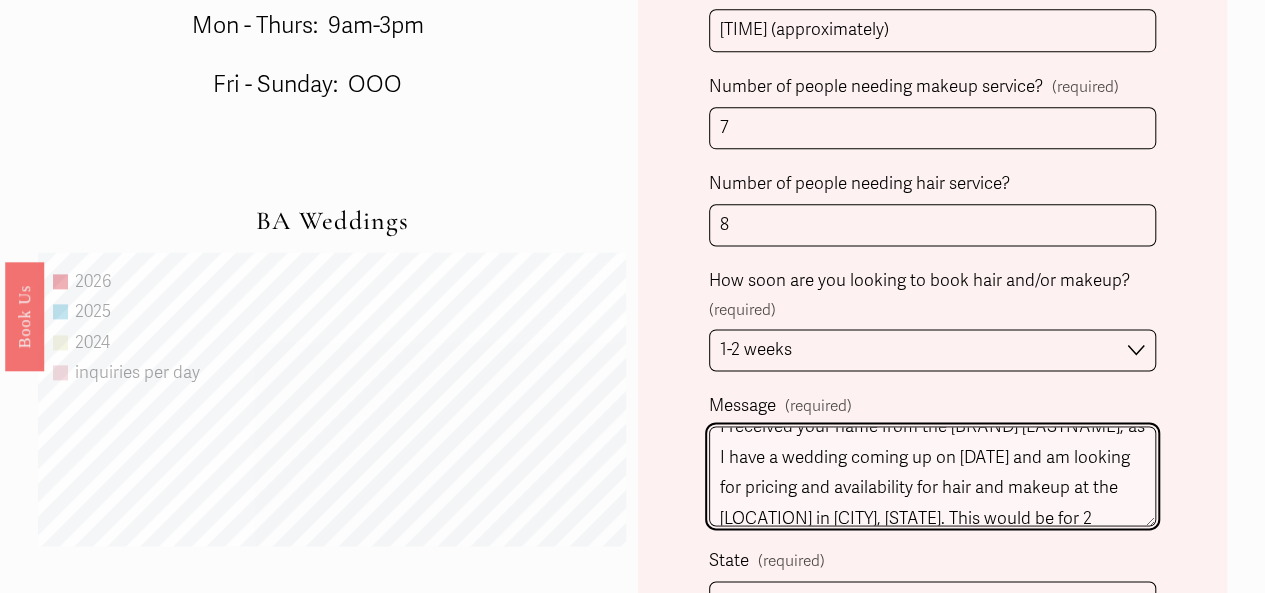 scroll, scrollTop: 0, scrollLeft: 0, axis: both 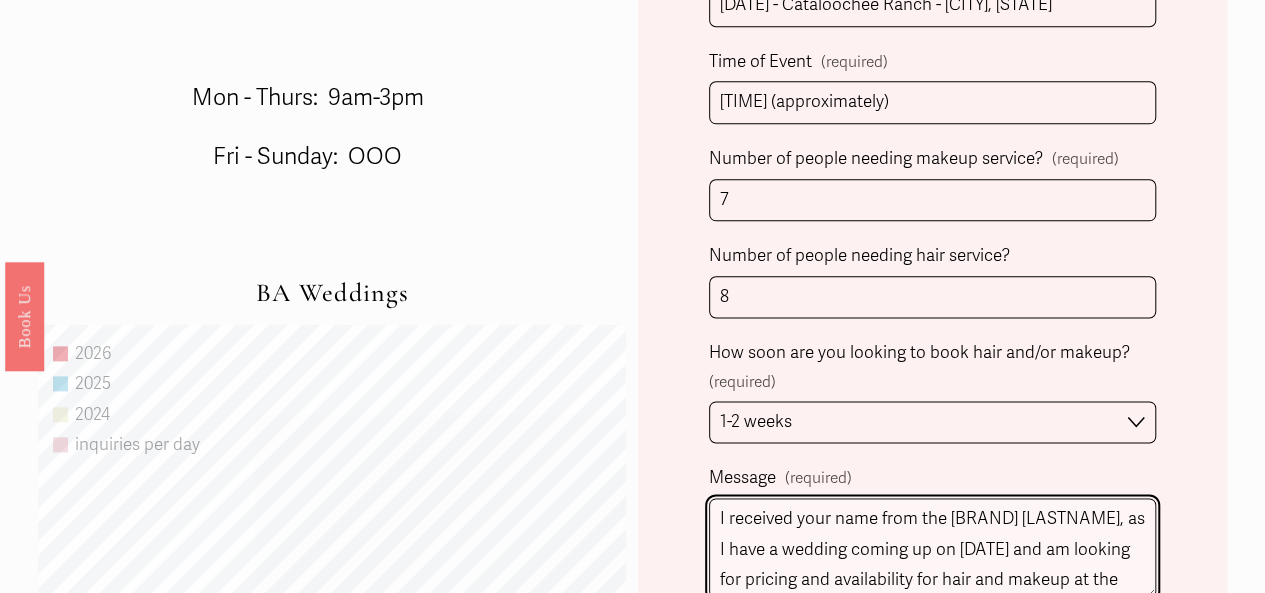 click on "I received your name from the [BRAND] [LASTNAME], as I have a wedding coming up on [DATE] and am looking for pricing and availability for hair and makeup at the [LOCATION] in [CITY], [STATE]. This would be for 2 brides, 5 bridesmaids, and hair for one flower girl.
Looking forward to hearing if our date is available, what pricing may look like, if you travel to this area, and if we could arrange a trial over [HOLIDAY] as I’ll likely be in town doing a site visit. Thanks so much!" at bounding box center [933, 548] 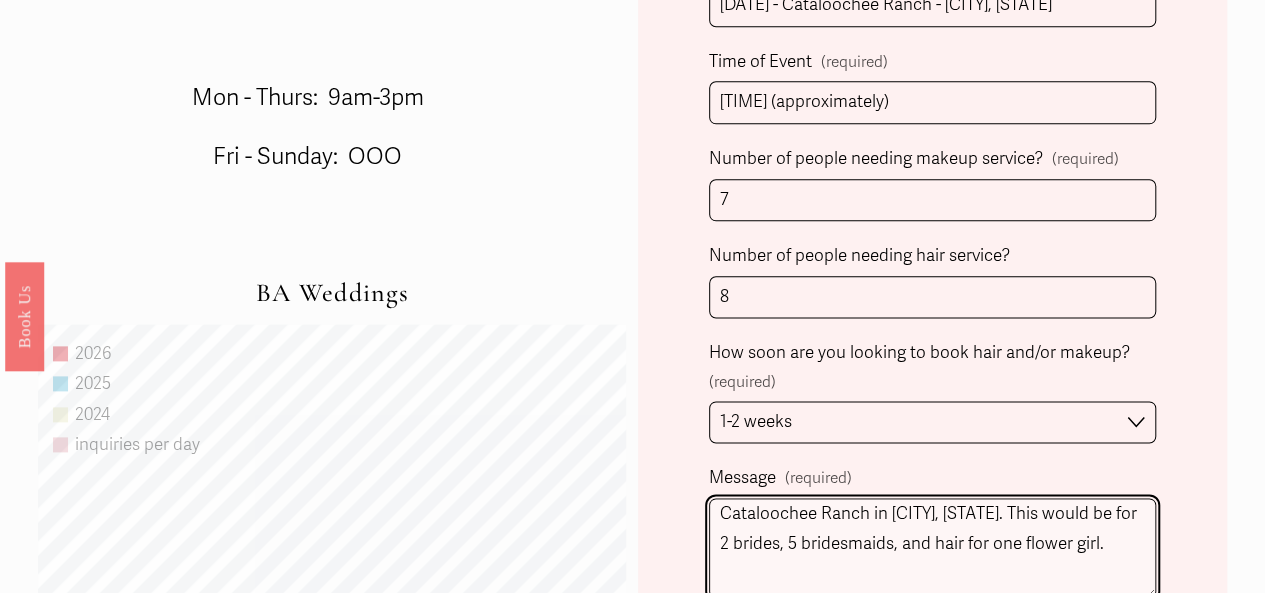 scroll, scrollTop: 90, scrollLeft: 0, axis: vertical 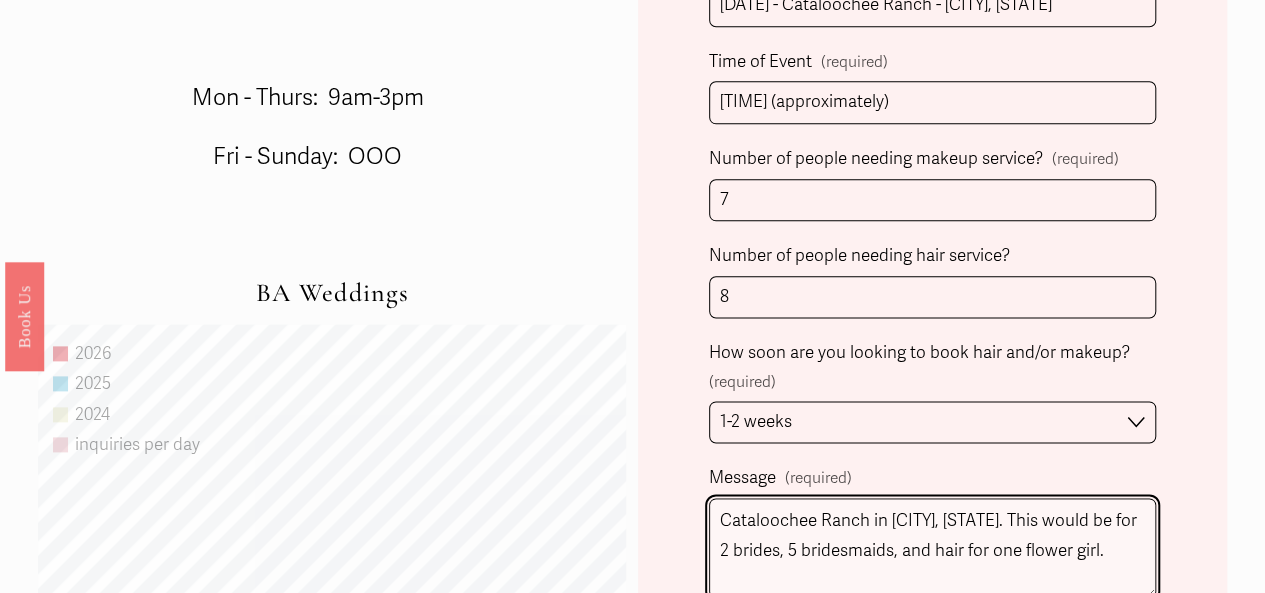 click on "I received your name from the Elle Beauty, as I have a wedding coming up on [DATE] and am looking for pricing and availability for hair and makeup at the Cataloochee Ranch in [CITY], [STATE]. This would be for 2 brides, 5 bridesmaids, and hair for one flower girl.
Looking forward to hearing if our date is available, what pricing may look like, if you travel to this area, and if we could arrange a trial over Labor Day Weekend as I’ll likely be in town doing a site visit. Thanks so much!" at bounding box center [933, 548] 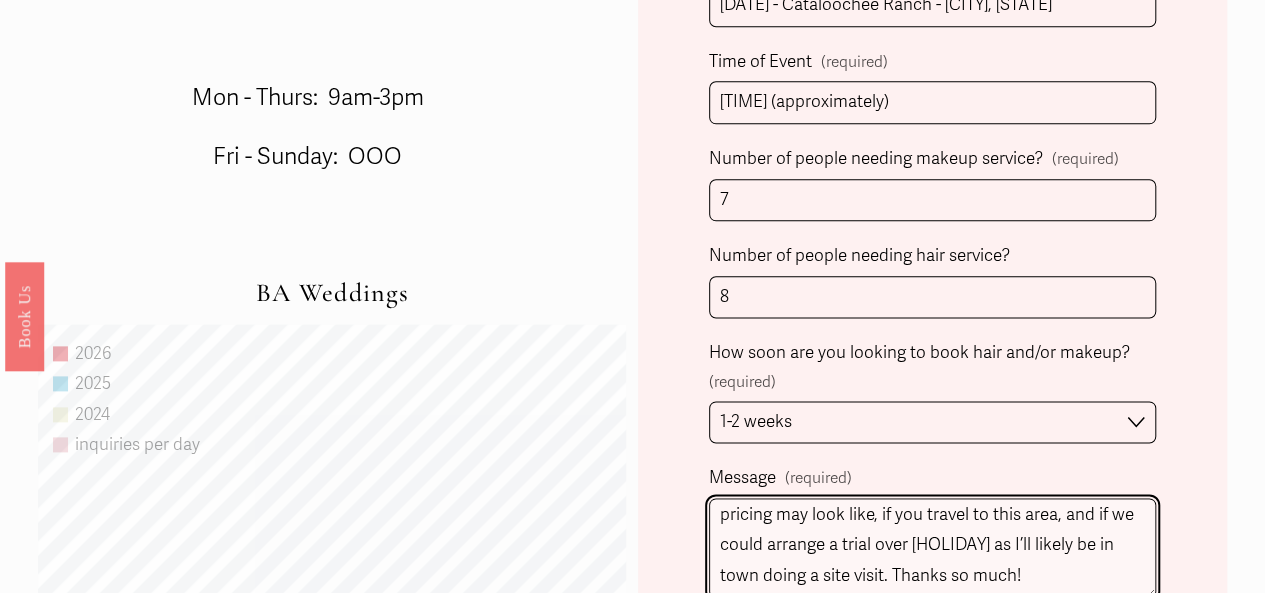 scroll, scrollTop: 278, scrollLeft: 0, axis: vertical 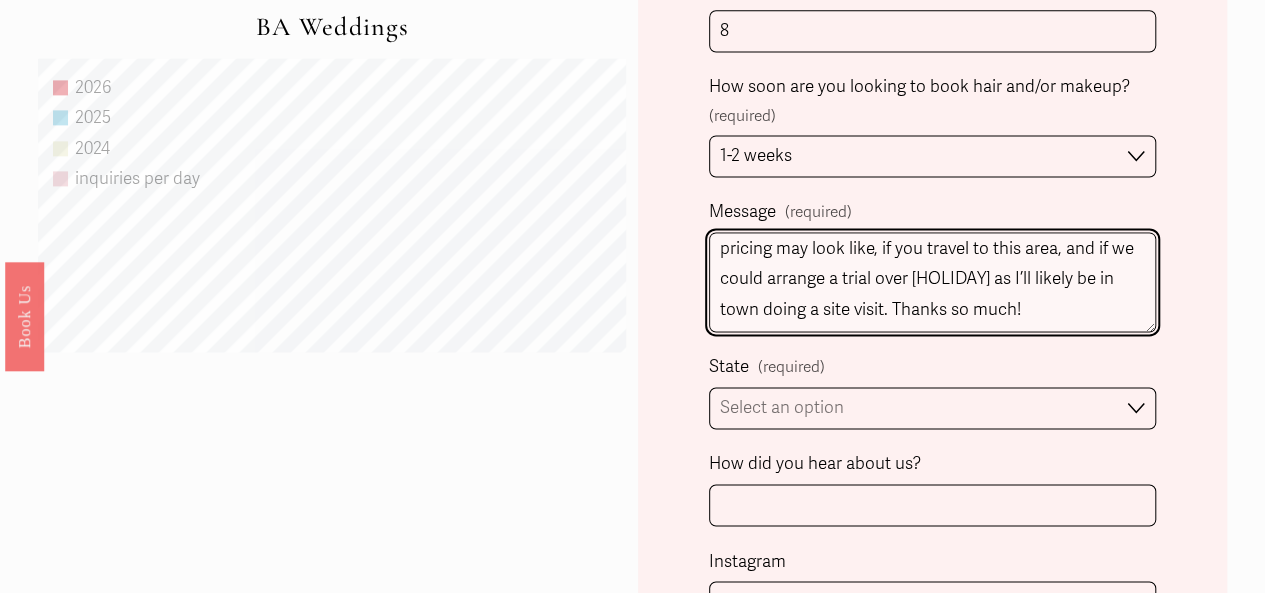 type on "I received your name from the [BRAND] [LASTNAME], as I have a wedding coming up on [DATE] and am looking for pricing and availability for hair and makeup at the [LOCATION] in [CITY], [STATE]. This would be for 2 brides, 5 bridesmaids, and hair for one flower girl (no makeup for the flower girl, age 6).
Looking forward to hearing if our date is available, what pricing may look like, if you travel to this area, and if we could arrange a trial over [HOLIDAY] as I’ll likely be in town doing a site visit. Thanks so much!" 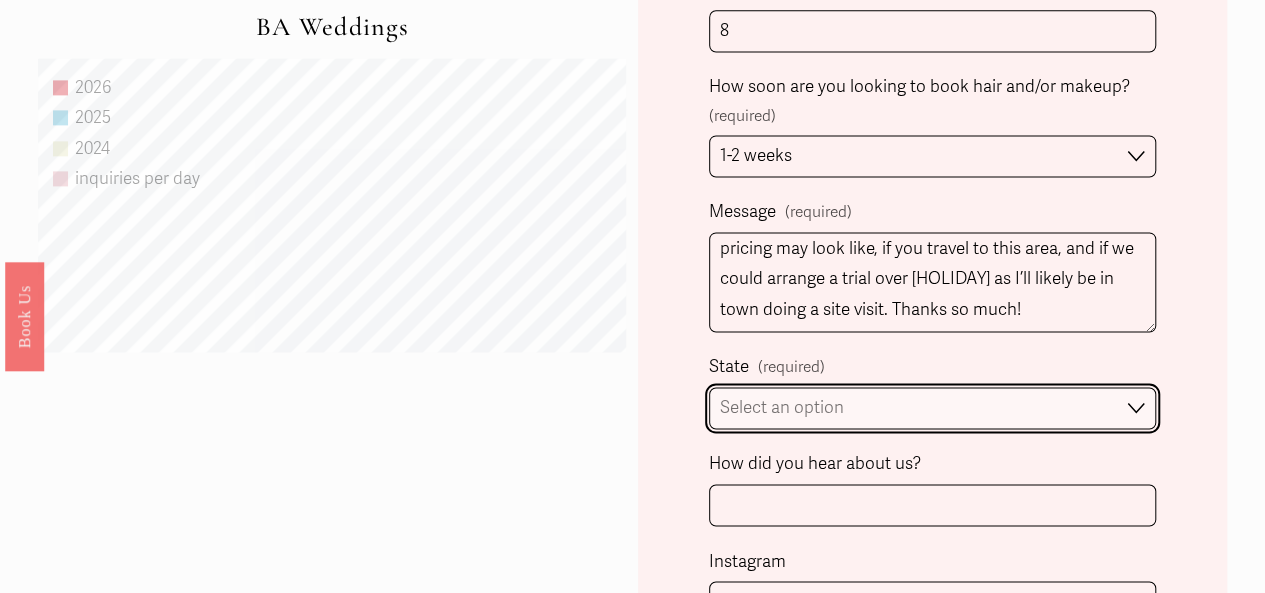 click on "Select an option Please Select One Atlanta, GA Charlotte, NC Charleston, SC Destination Wedding" at bounding box center (933, 408) 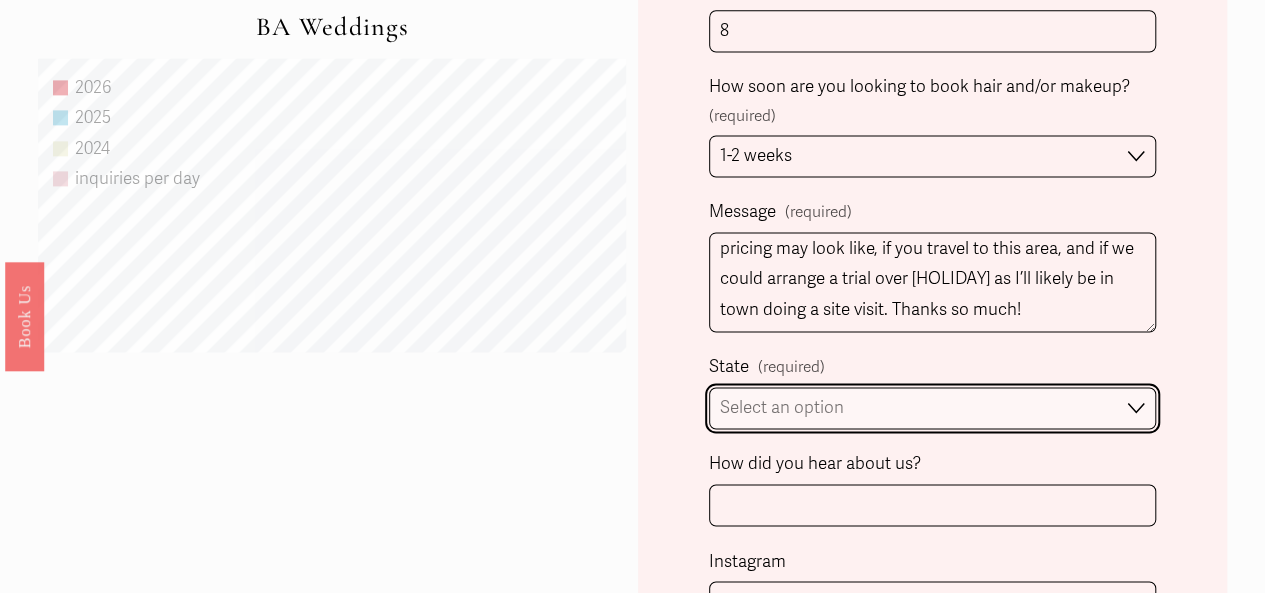 select on "[CITY], [STATE]" 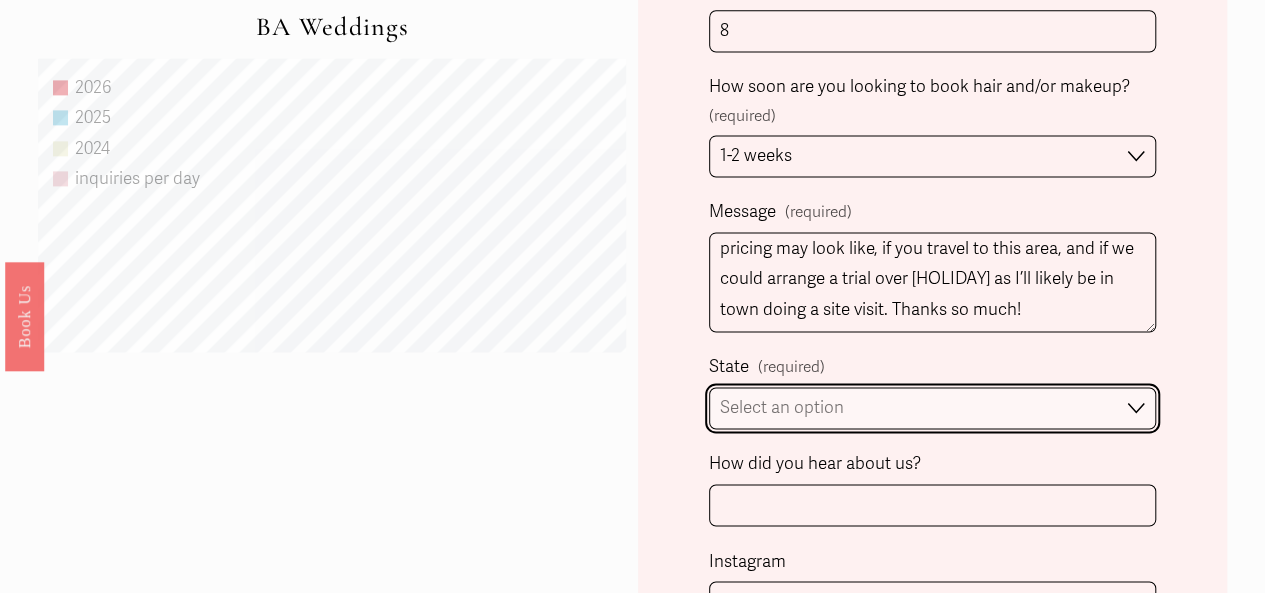 click on "Select an option Please Select One Atlanta, GA Charlotte, NC Charleston, SC Destination Wedding" at bounding box center (933, 408) 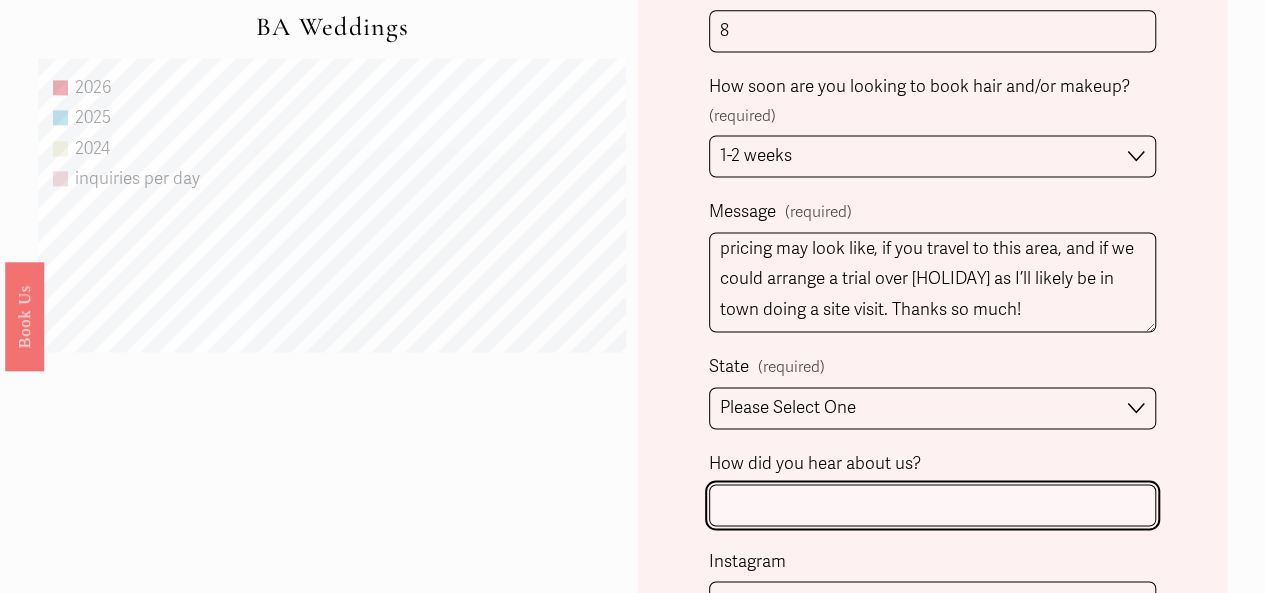click on "How did you hear about us?" at bounding box center (933, 505) 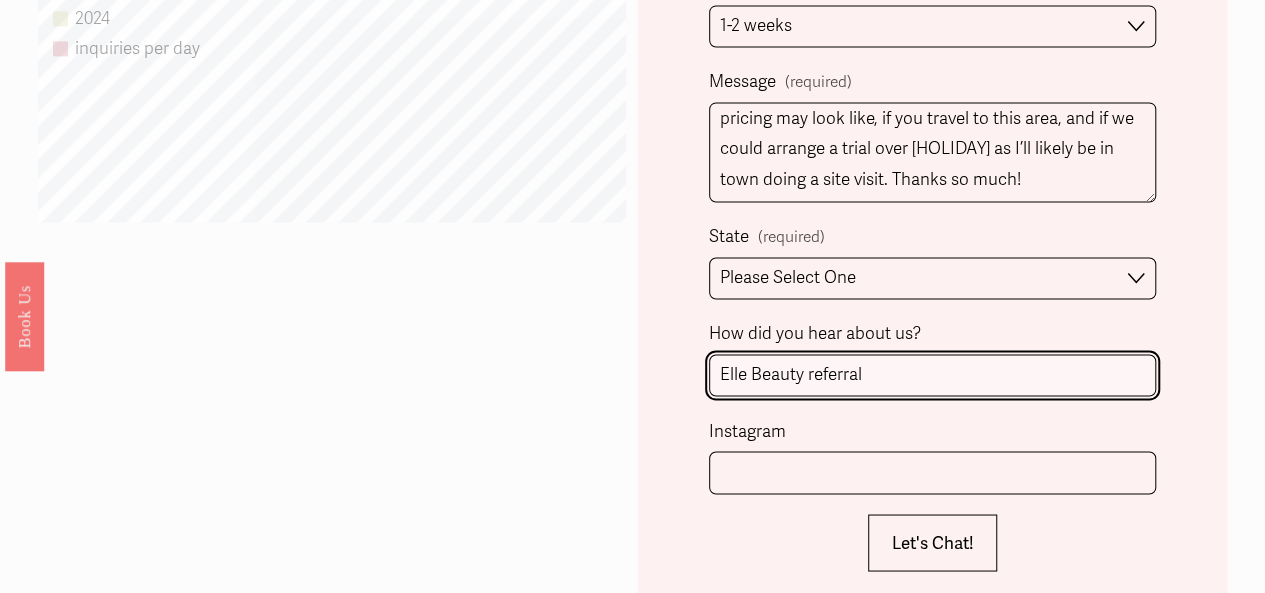 scroll, scrollTop: 1507, scrollLeft: 0, axis: vertical 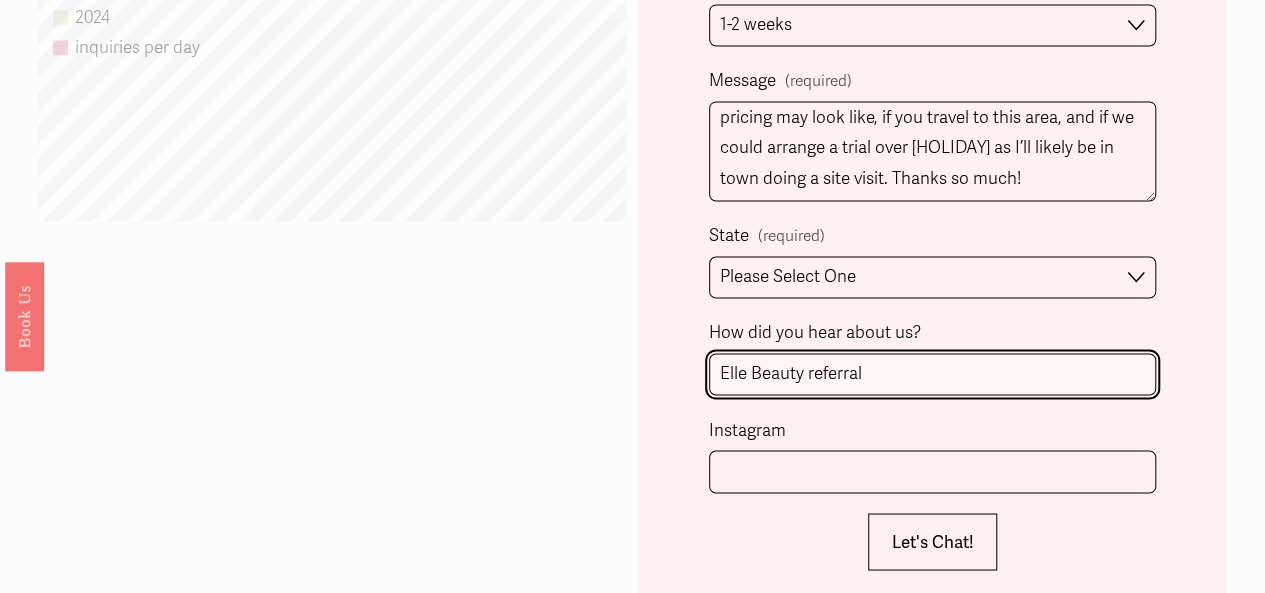 type on "Elle Beauty referral" 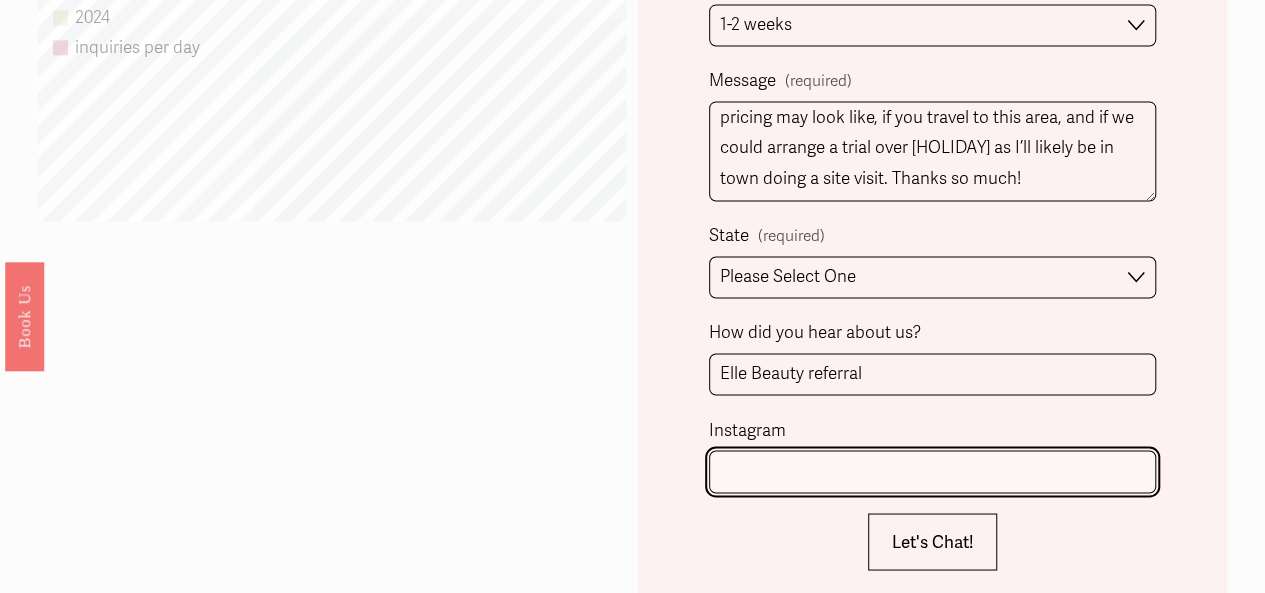 click on "Instagram" at bounding box center (933, 471) 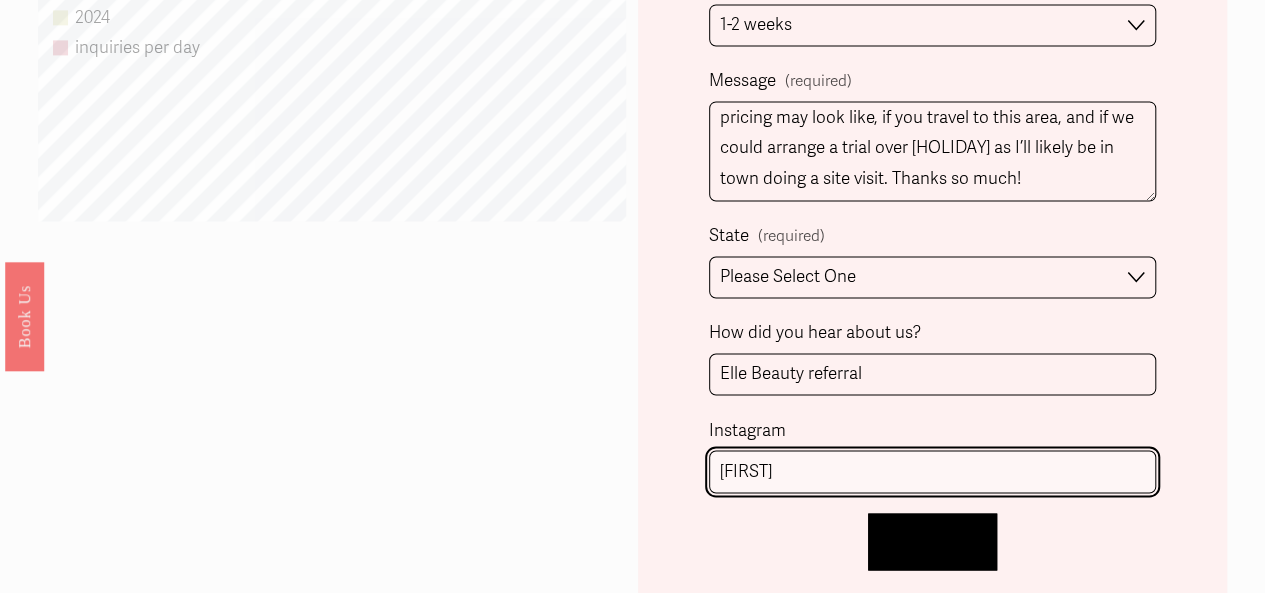 type on "[FIRST]" 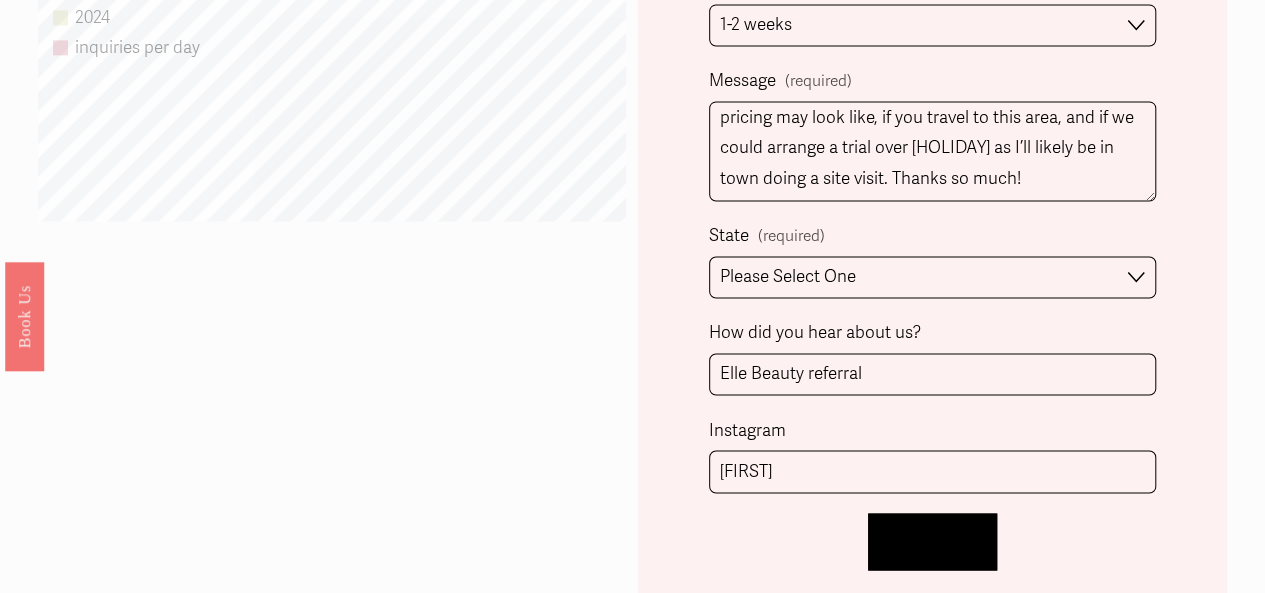 click on "Let's Chat!  Let's Chat!" at bounding box center [932, 541] 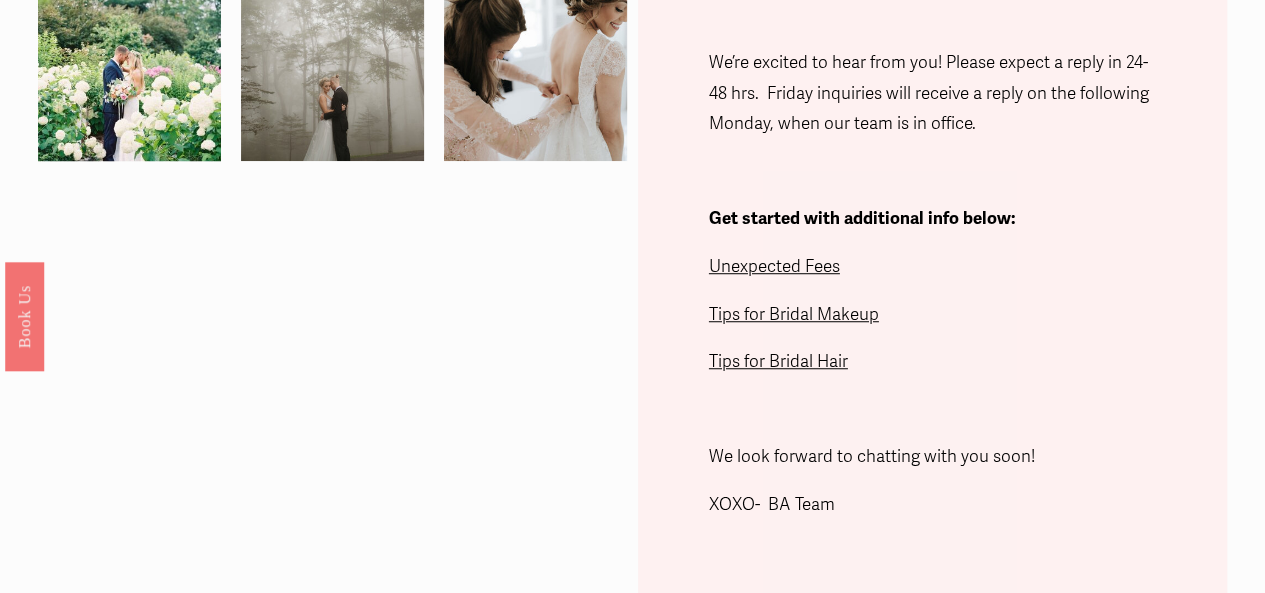 scroll, scrollTop: 563, scrollLeft: 0, axis: vertical 